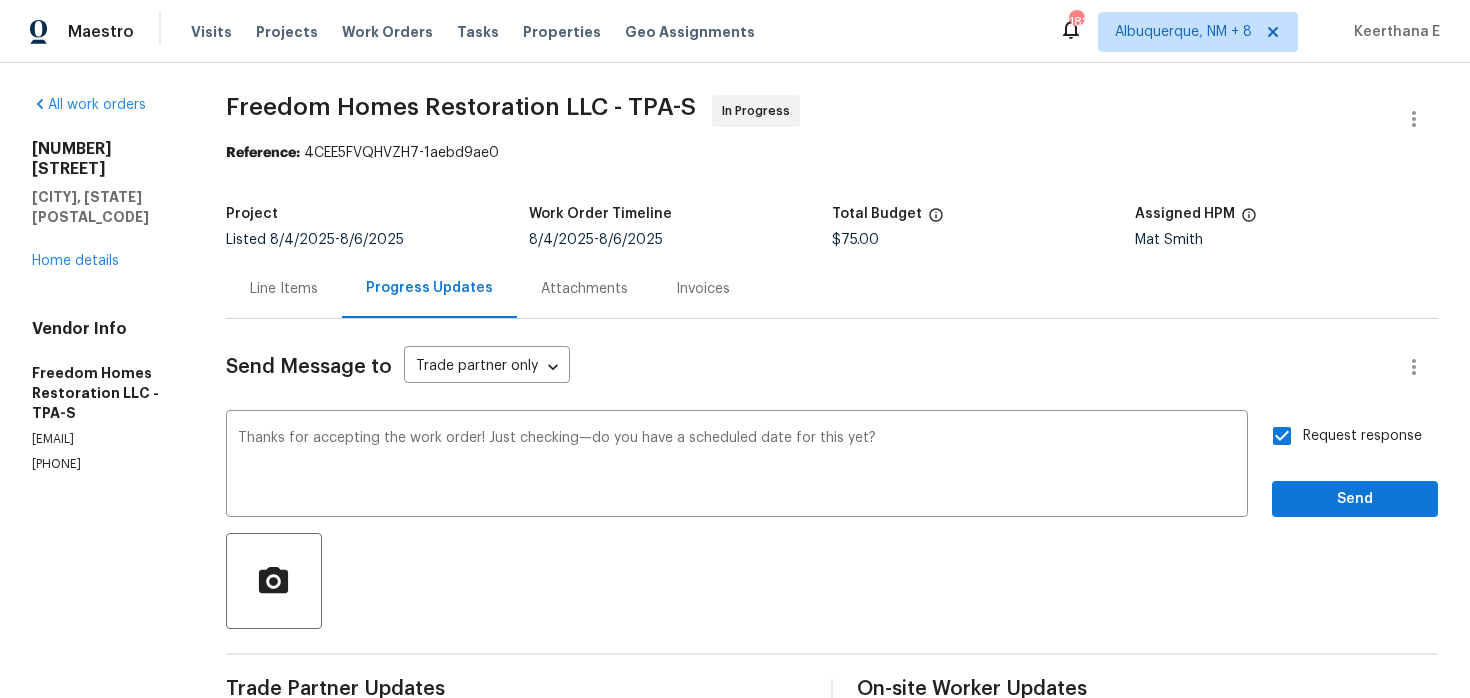 scroll, scrollTop: 0, scrollLeft: 0, axis: both 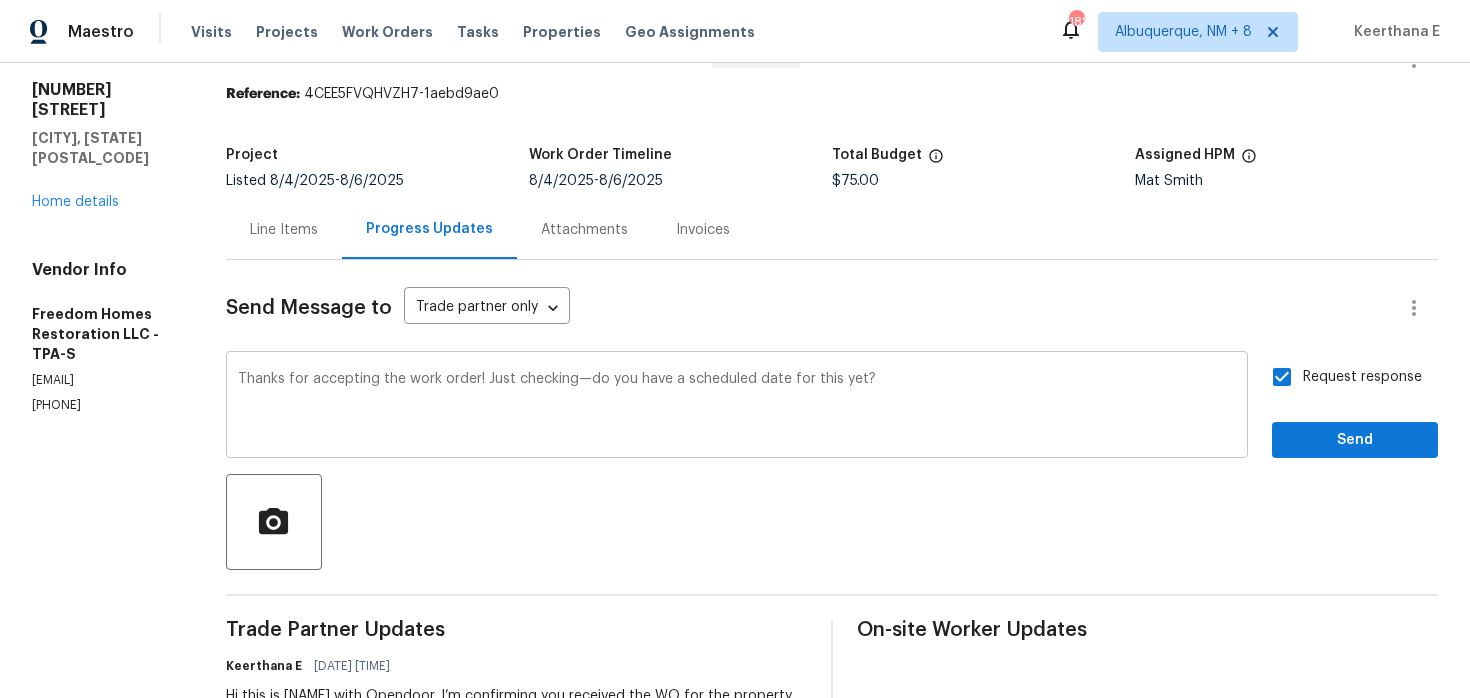 click on "Thanks for accepting the work order! Just checking—do you have a scheduled date for this yet?
x ​" at bounding box center [737, 407] 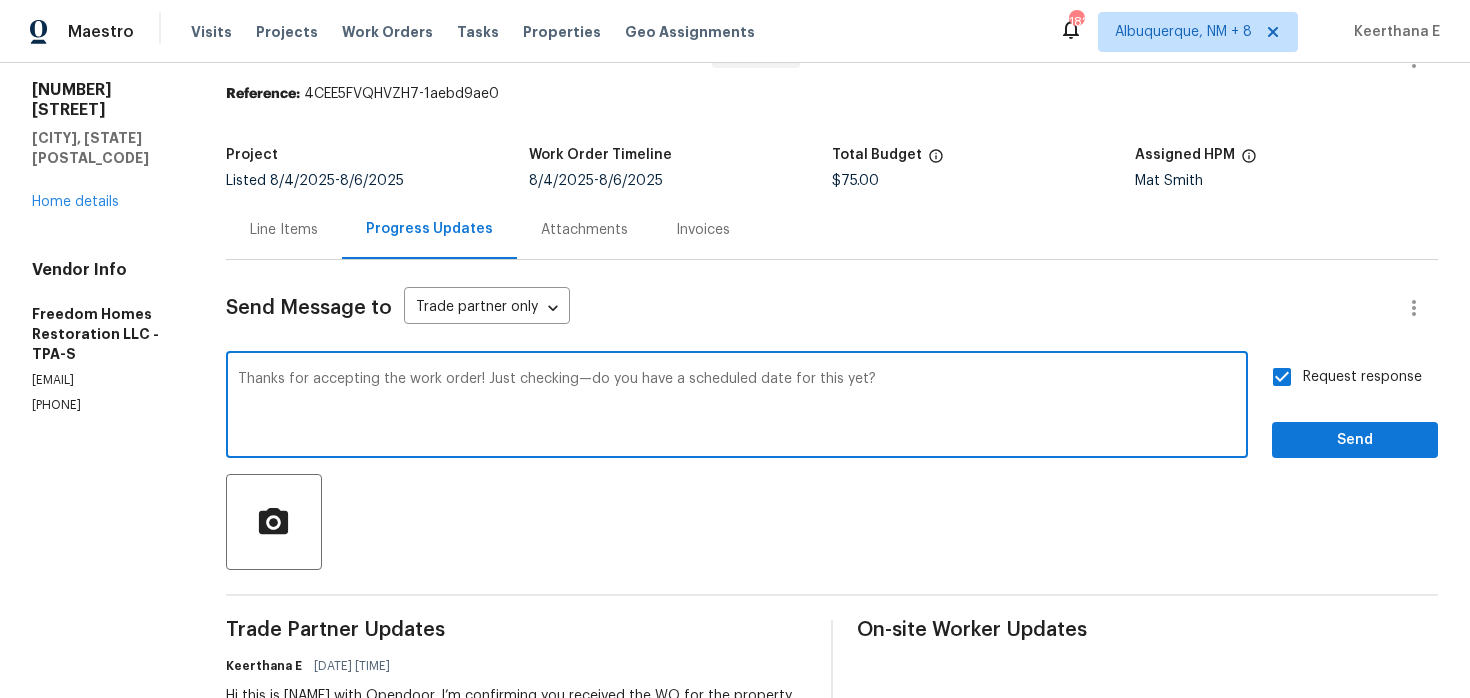 click on "Thanks for accepting the work order! Just checking—do you have a scheduled date for this yet?" at bounding box center [737, 407] 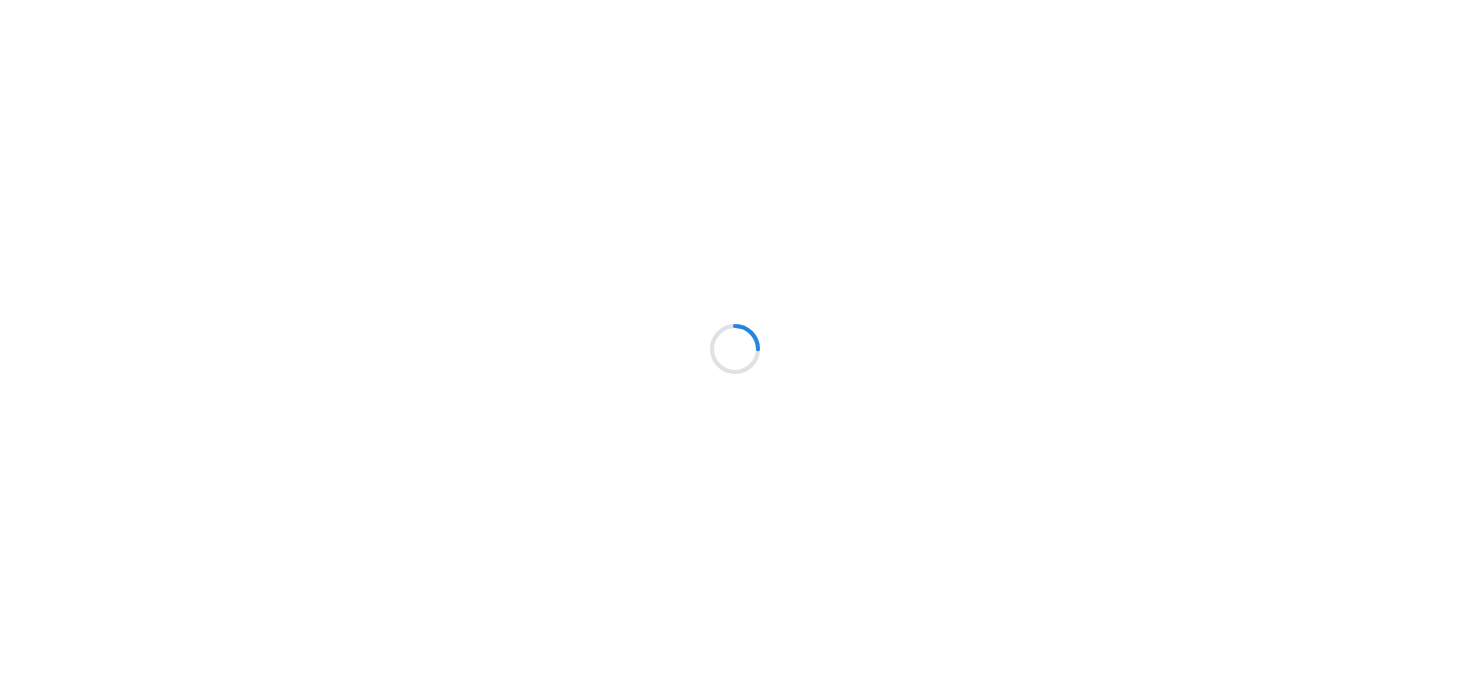 scroll, scrollTop: 0, scrollLeft: 0, axis: both 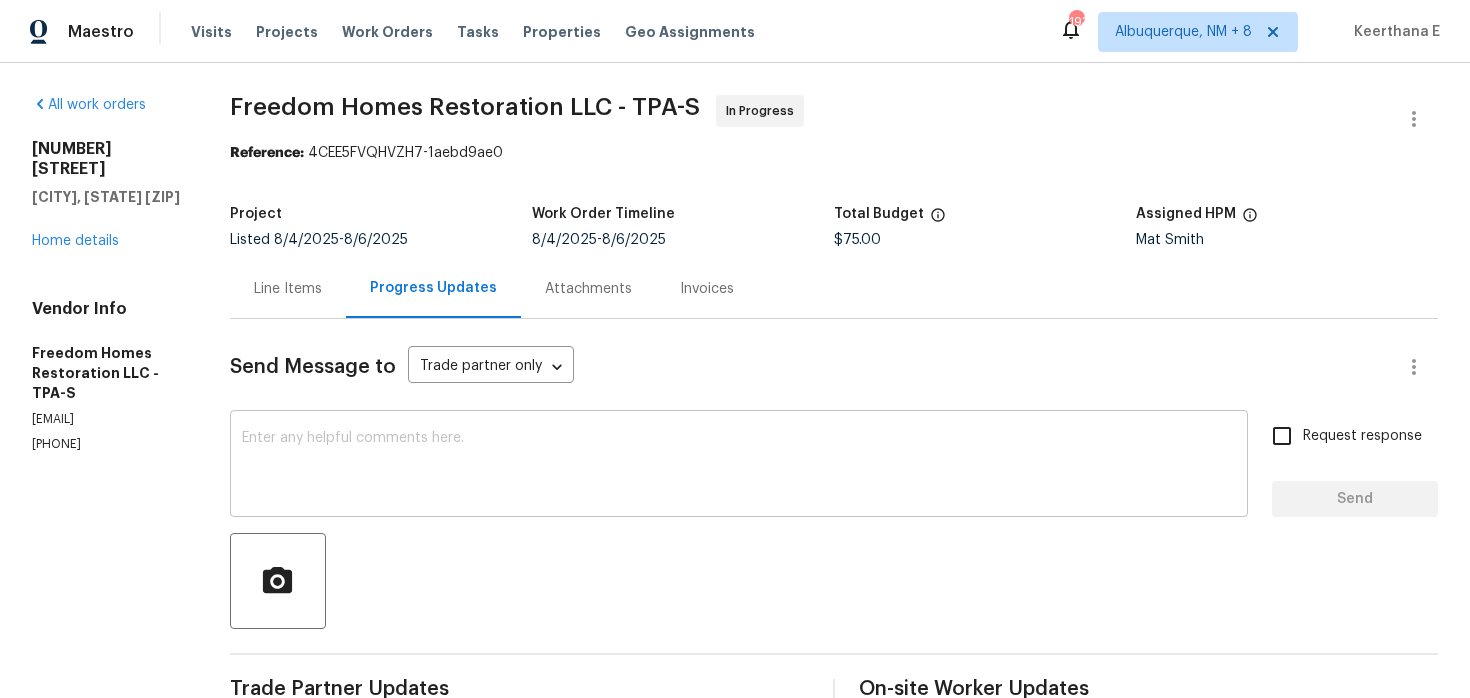 click at bounding box center [739, 466] 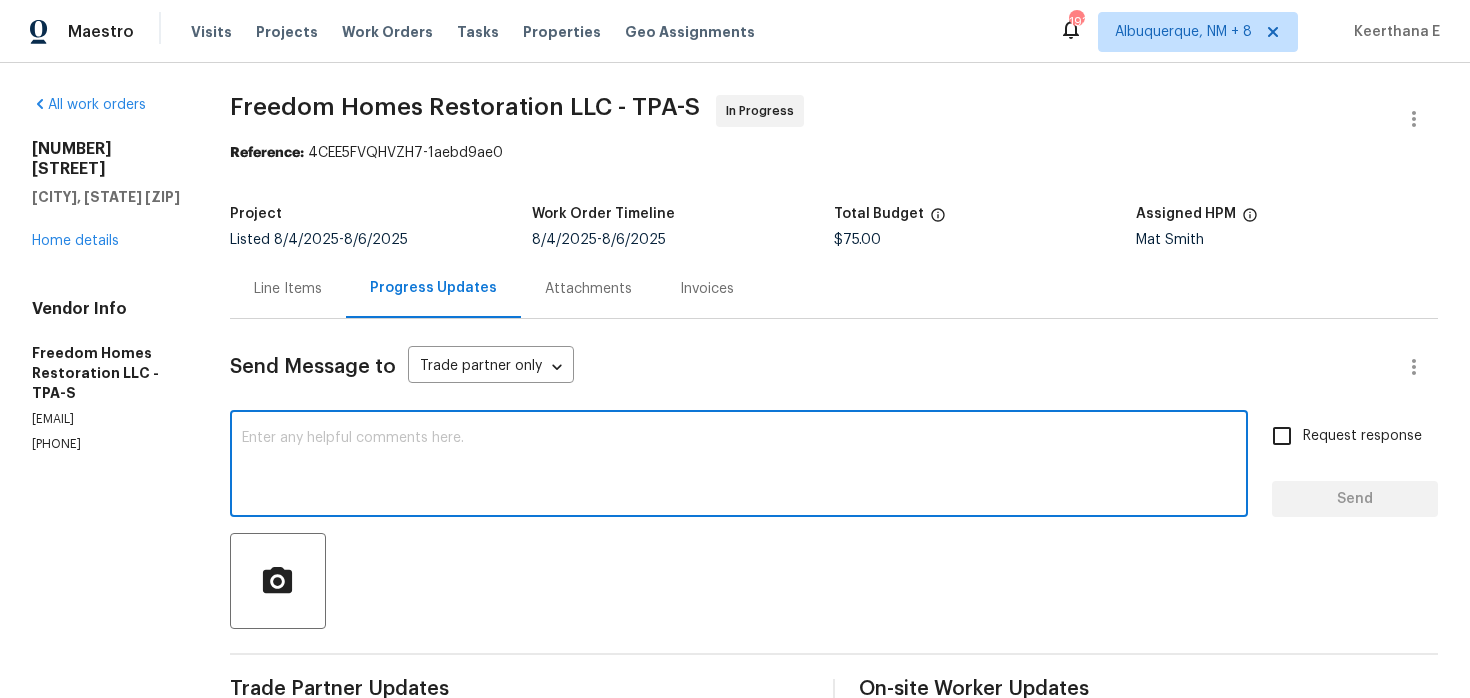 paste on "Thanks for accepting the work order! Just checking—do you have a scheduled date for this yet?" 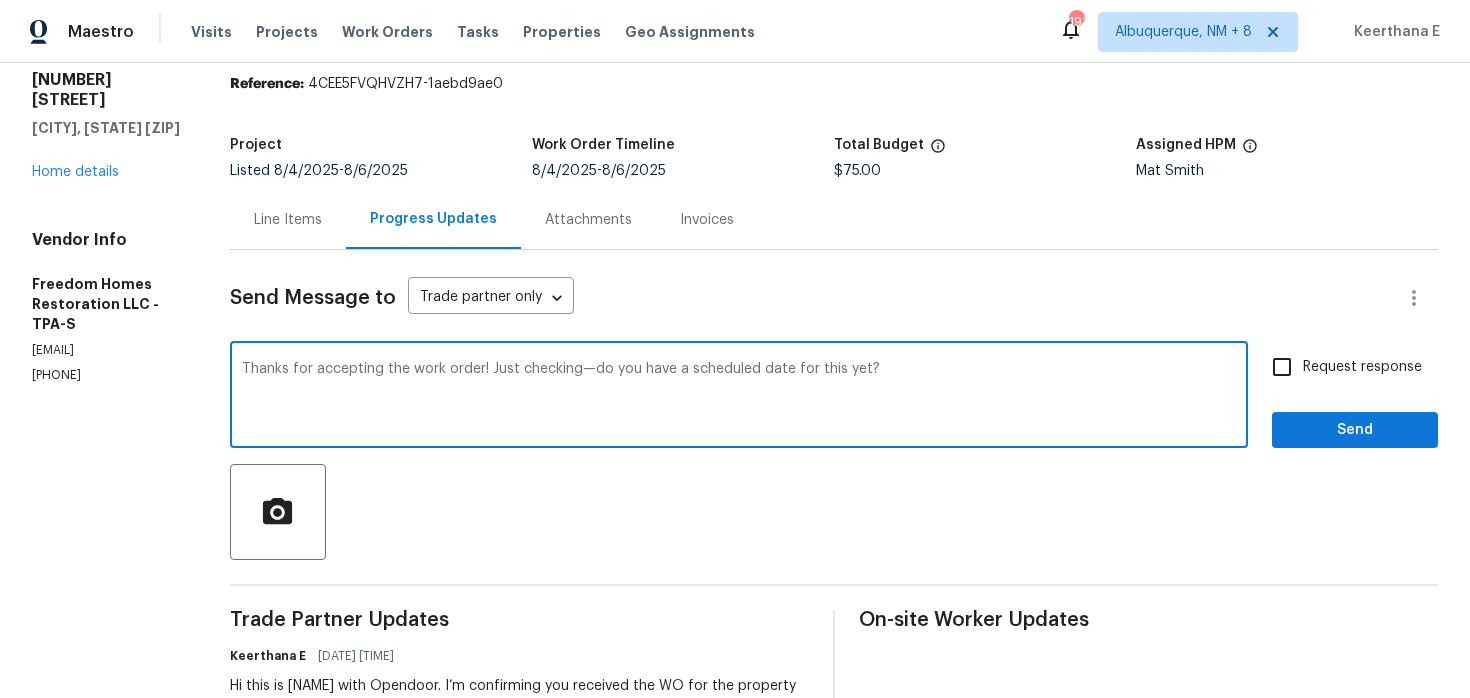 scroll, scrollTop: 0, scrollLeft: 0, axis: both 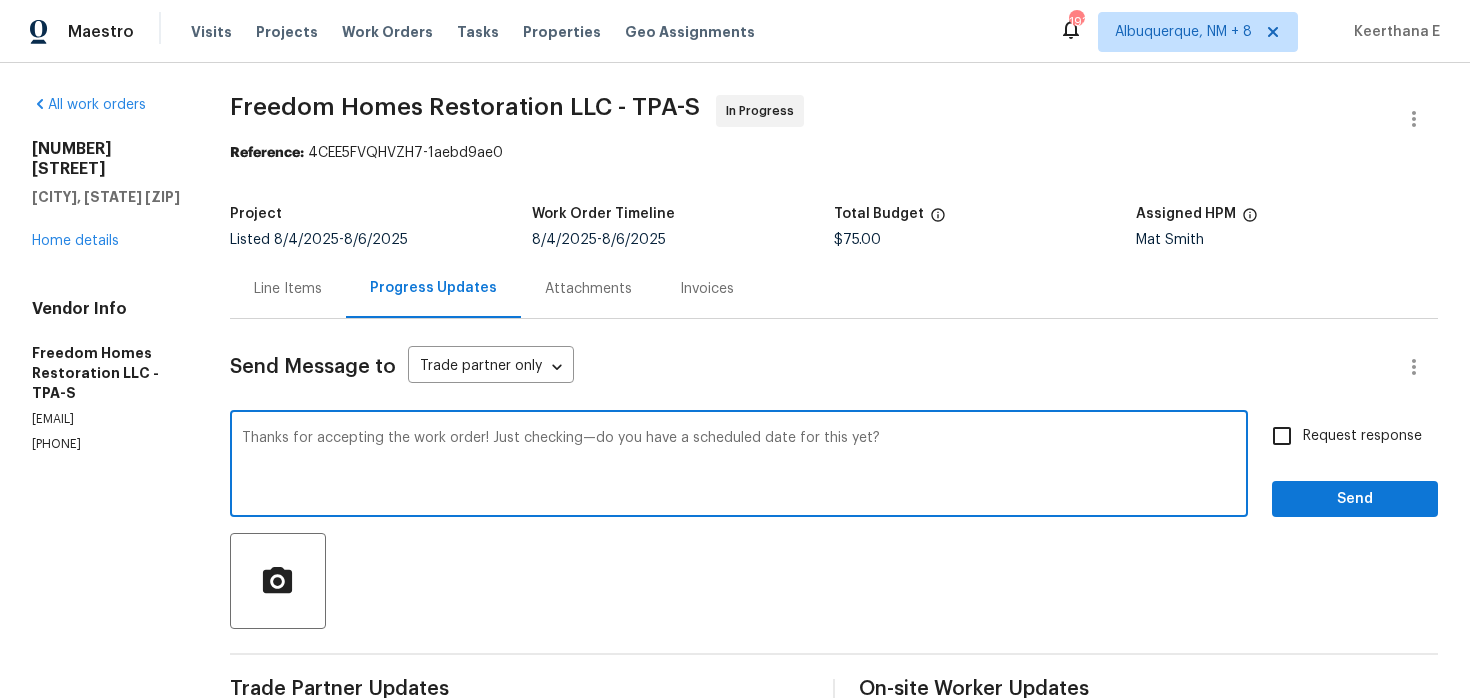 type on "Thanks for accepting the work order! Just checking—do you have a scheduled date for this yet?" 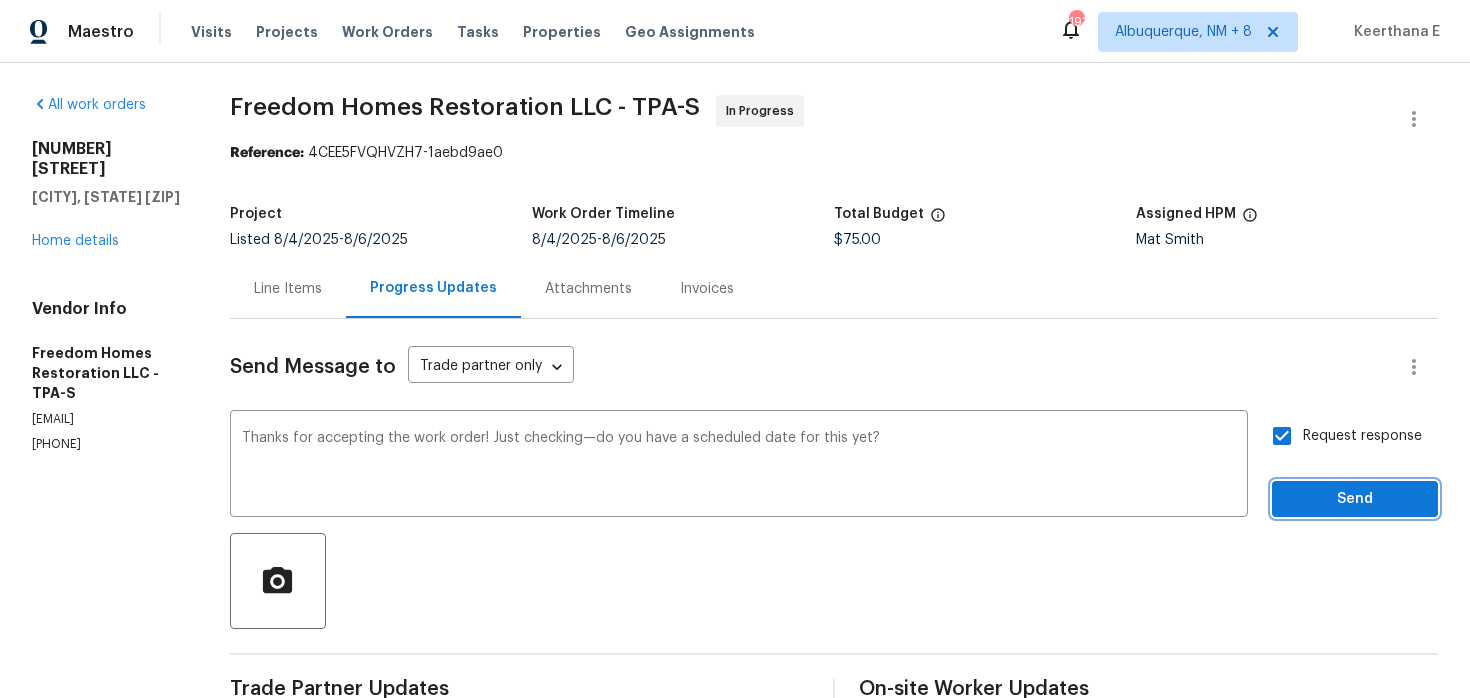 click on "Send" at bounding box center [1355, 499] 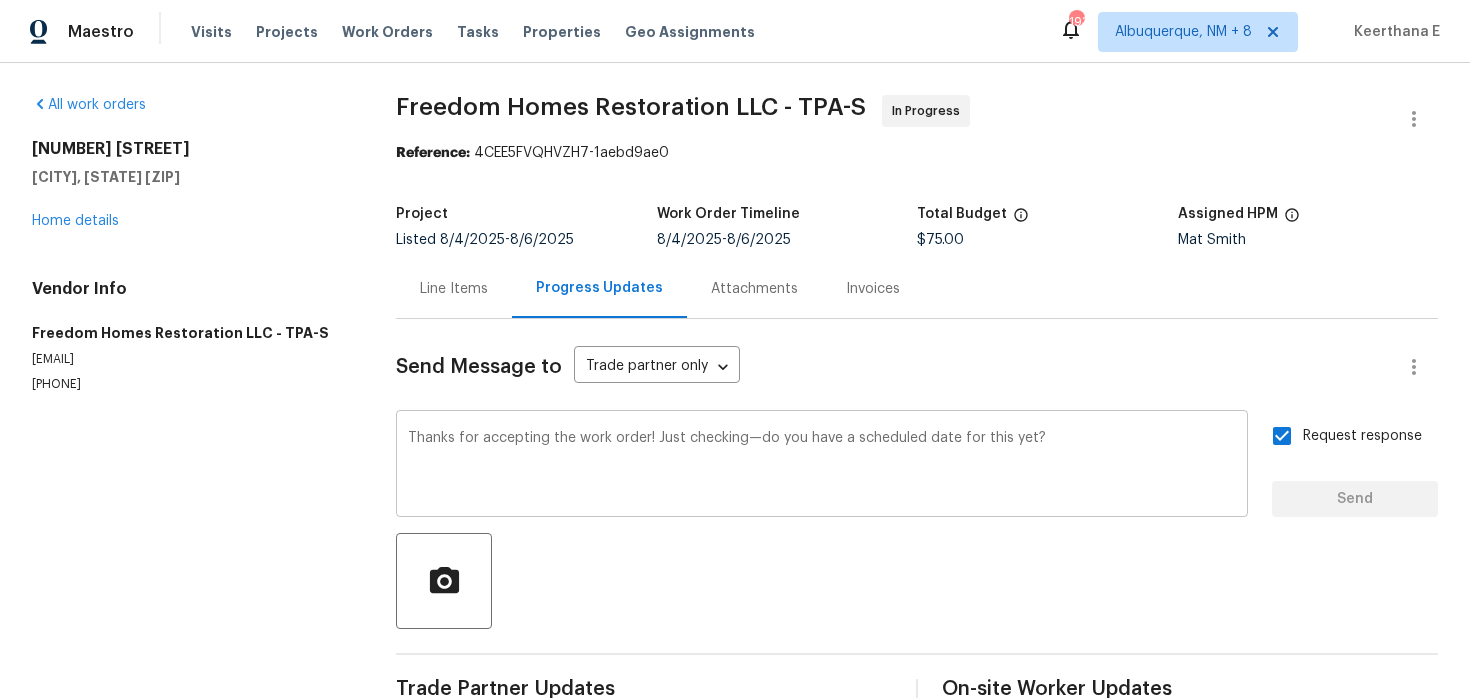 type 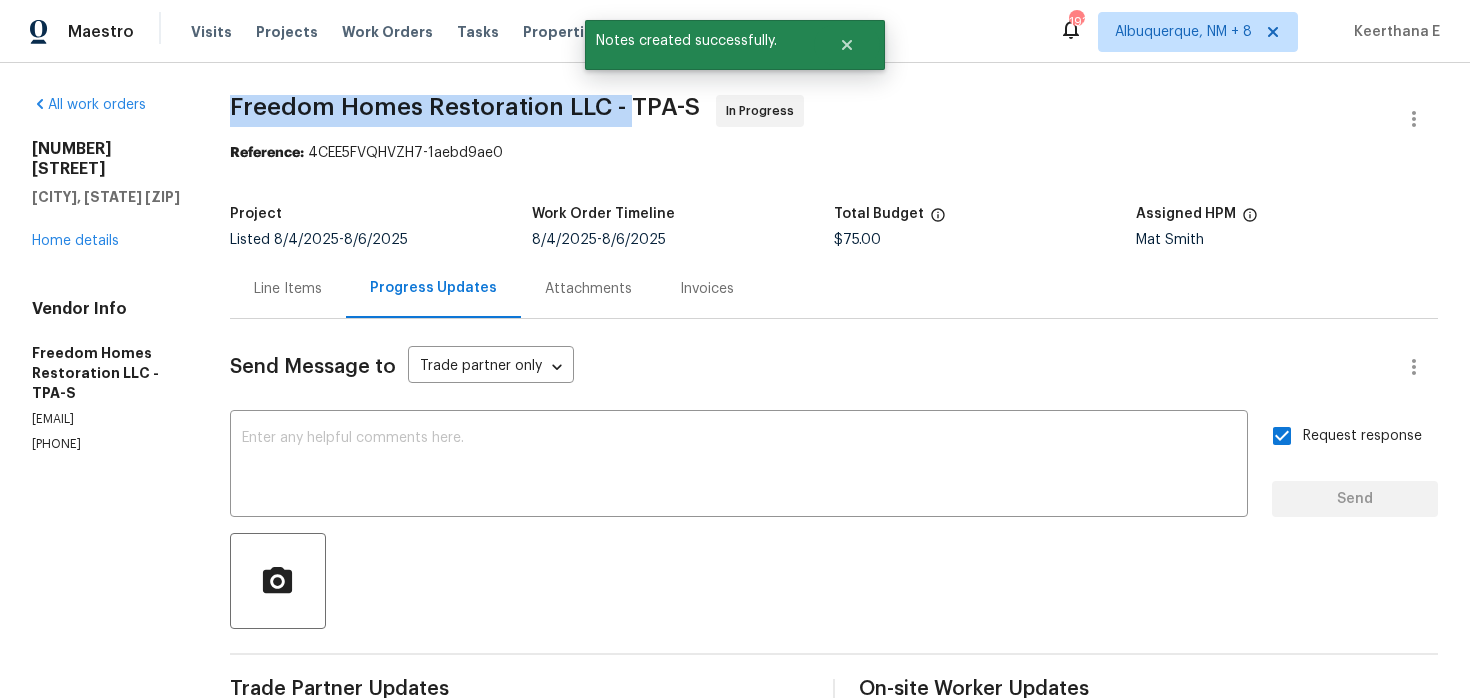 drag, startPoint x: 236, startPoint y: 105, endPoint x: 633, endPoint y: 102, distance: 397.01132 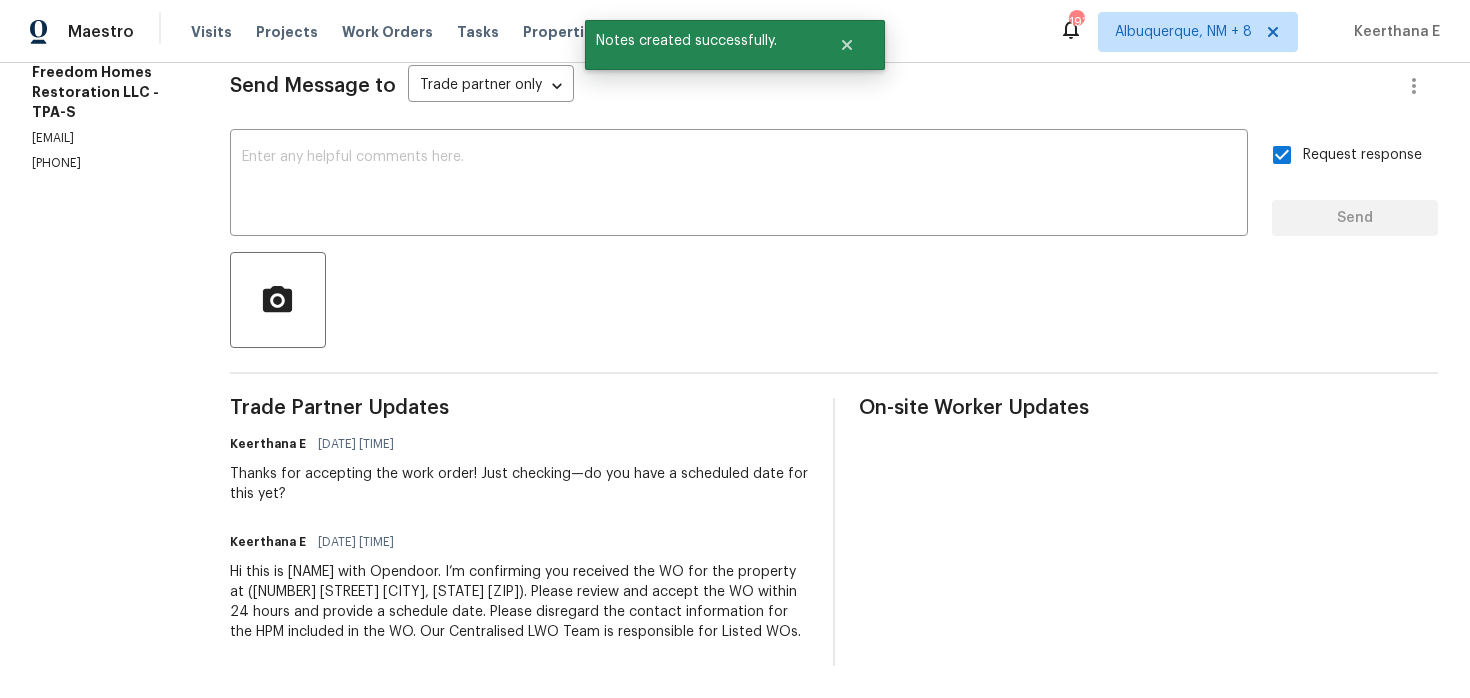 scroll, scrollTop: 301, scrollLeft: 0, axis: vertical 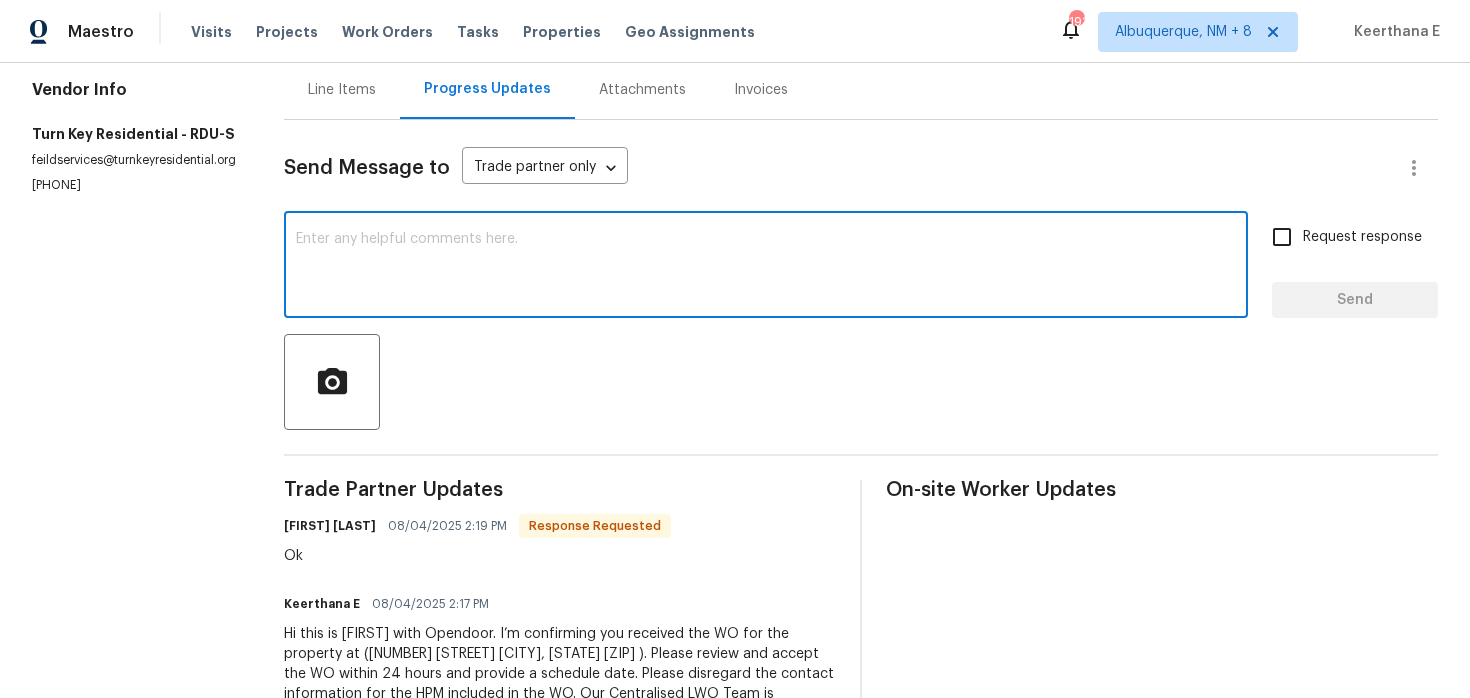 click at bounding box center [766, 267] 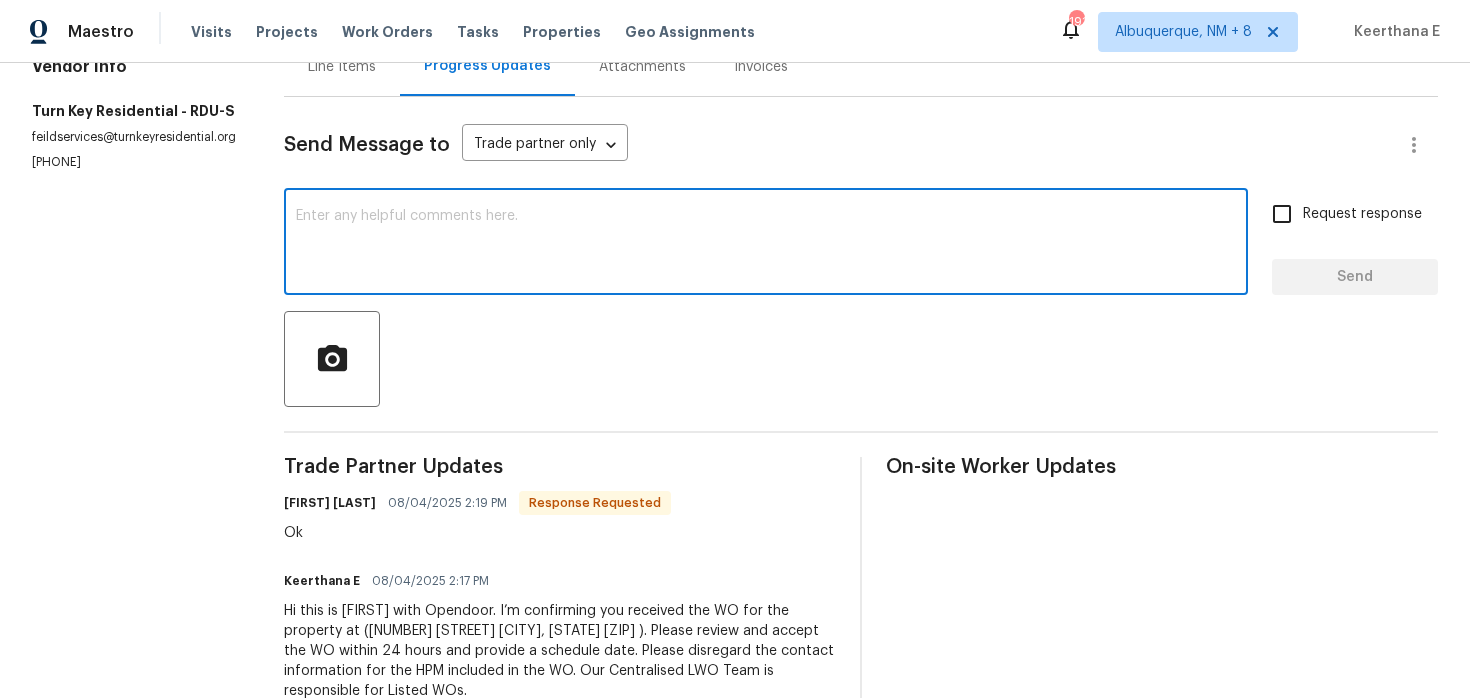 scroll, scrollTop: 223, scrollLeft: 0, axis: vertical 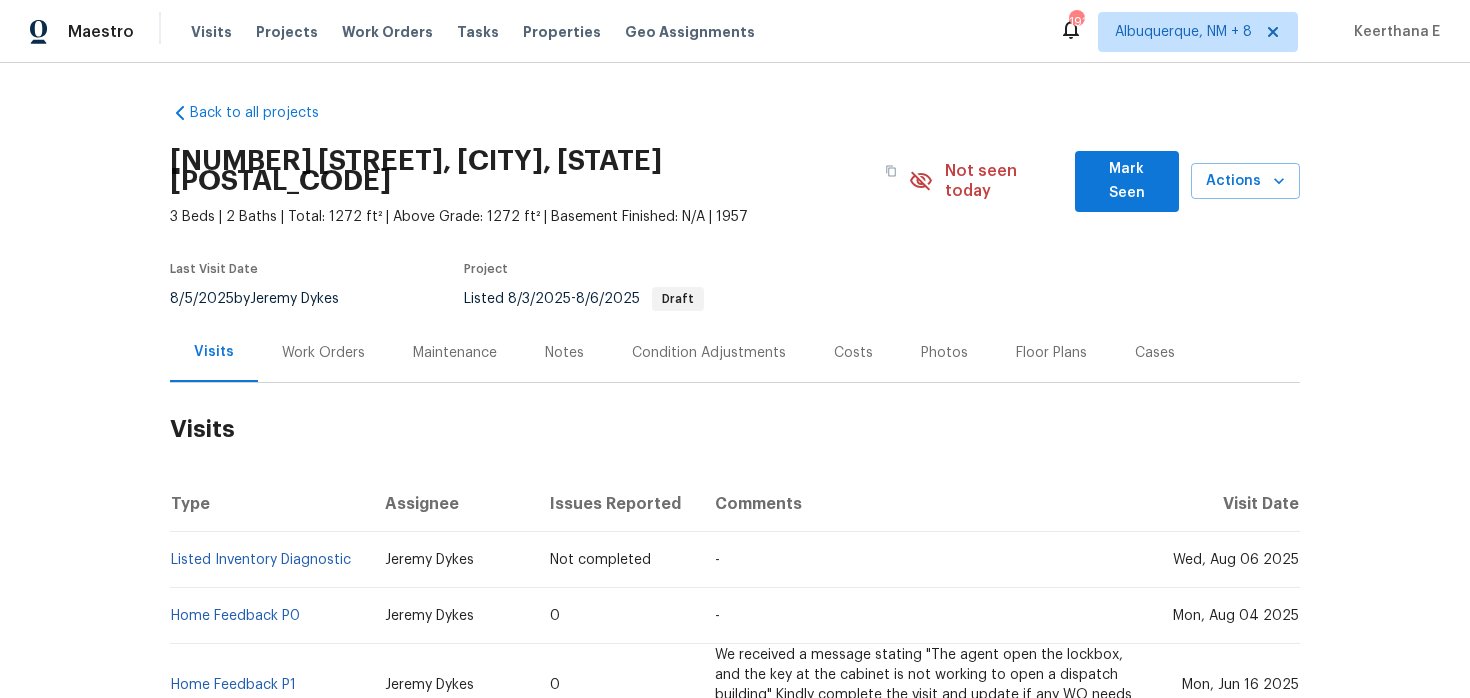 click on "Work Orders" at bounding box center (323, 352) 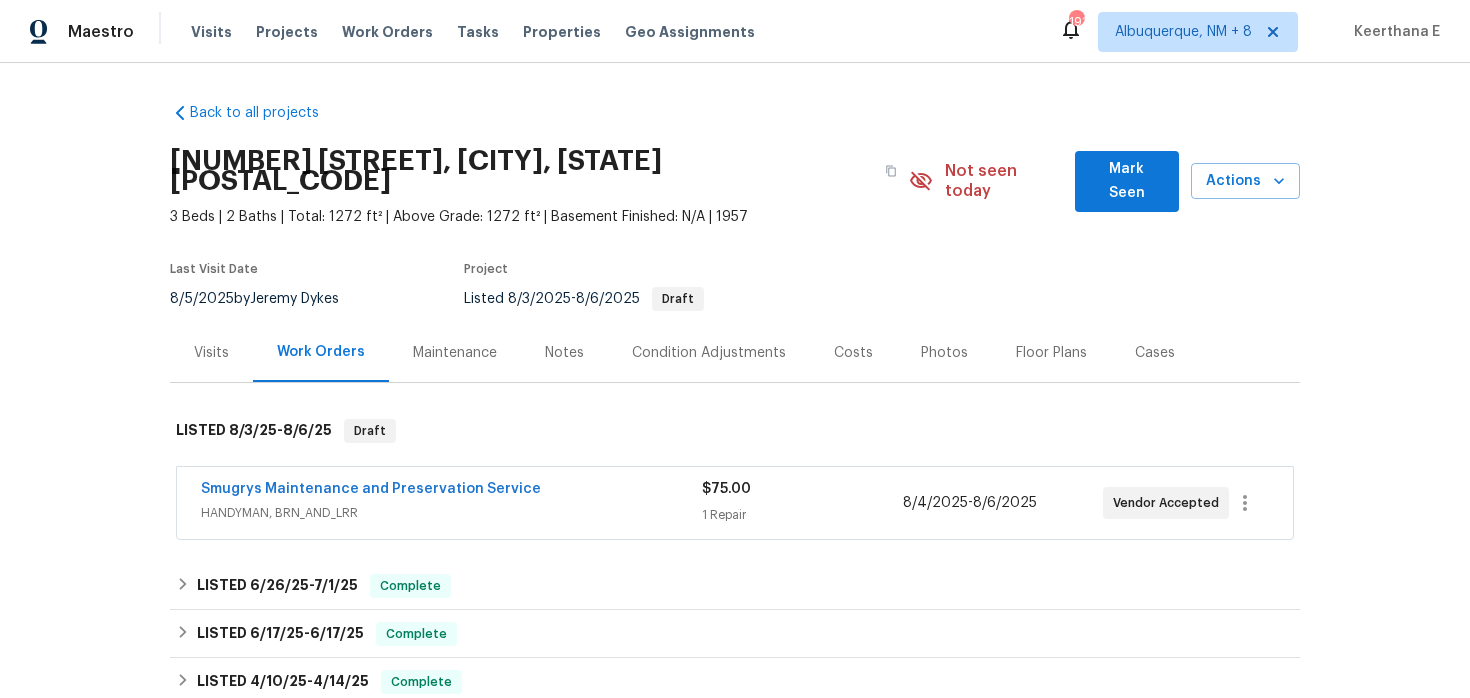 click on "Smugrys Maintenance and Preservation Service" at bounding box center (451, 491) 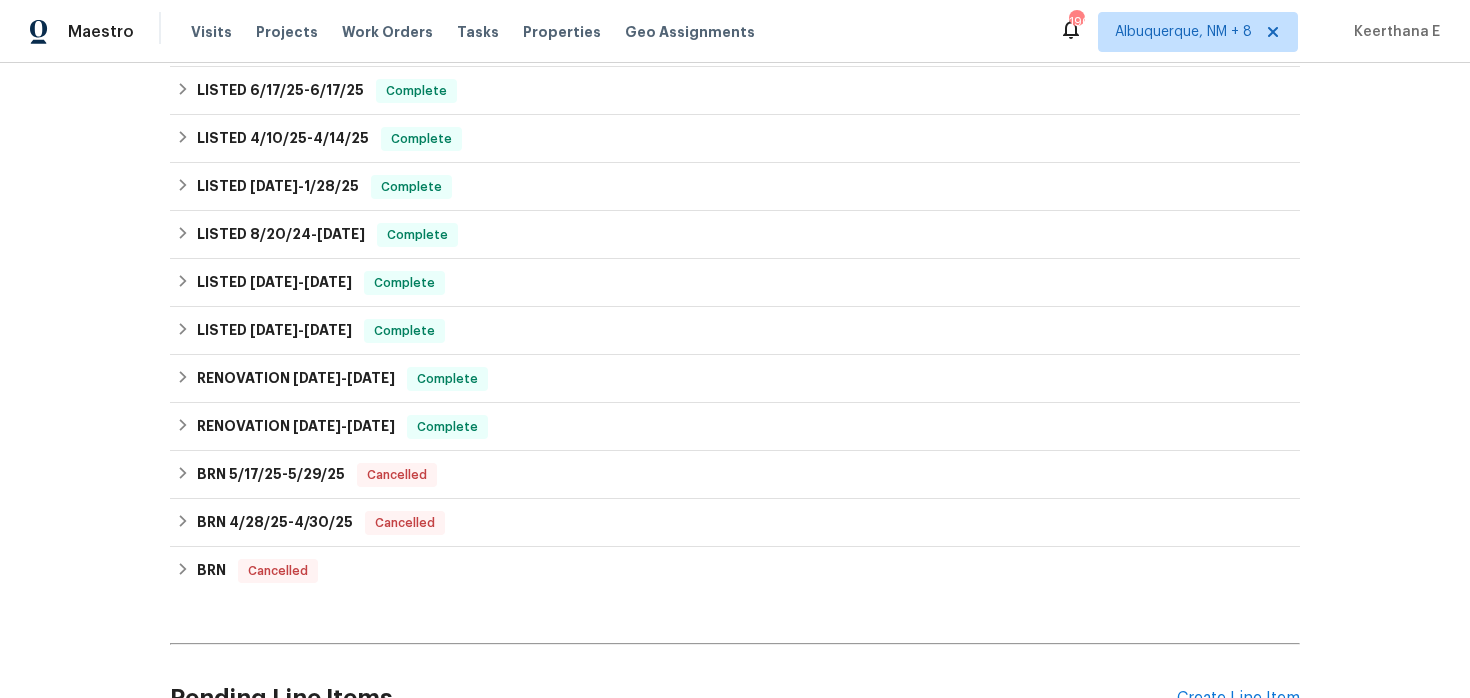 scroll, scrollTop: 794, scrollLeft: 0, axis: vertical 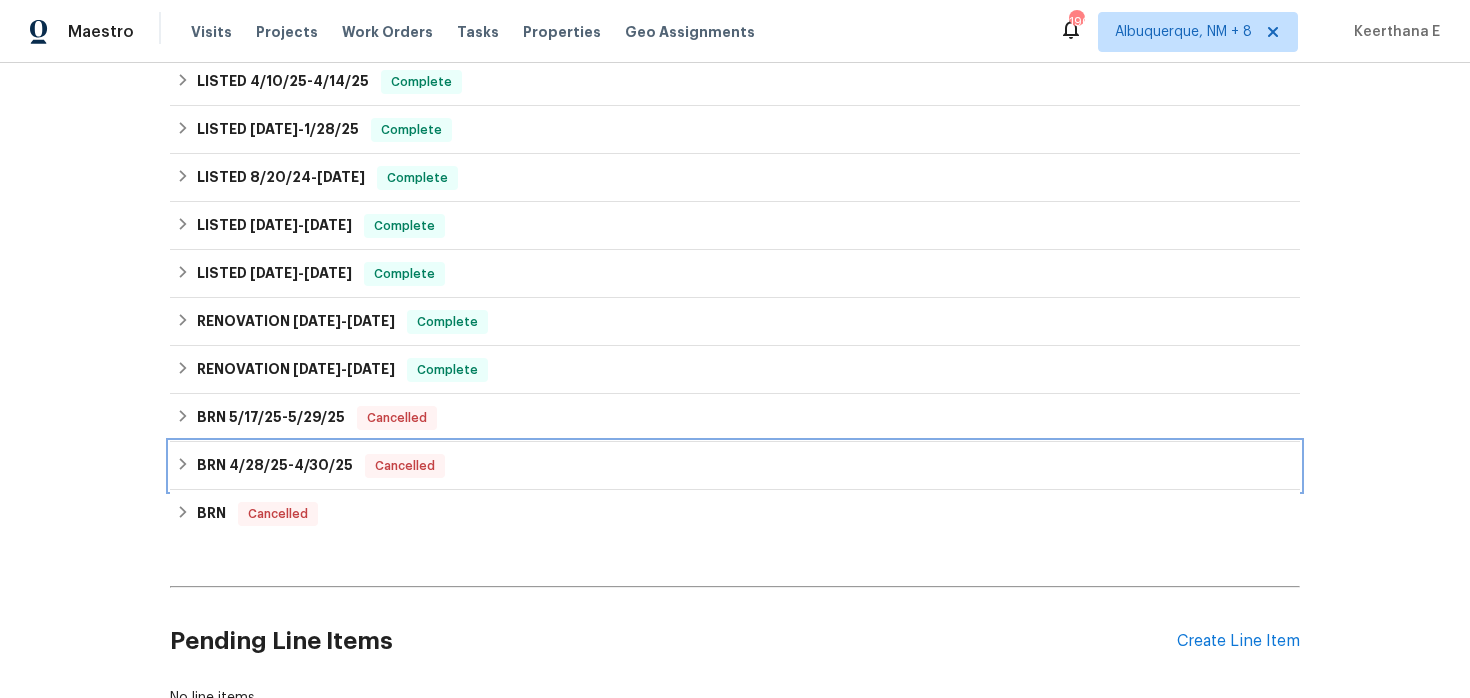 click on "BRN   4/28/25  -  4/30/25 Cancelled" at bounding box center (735, 466) 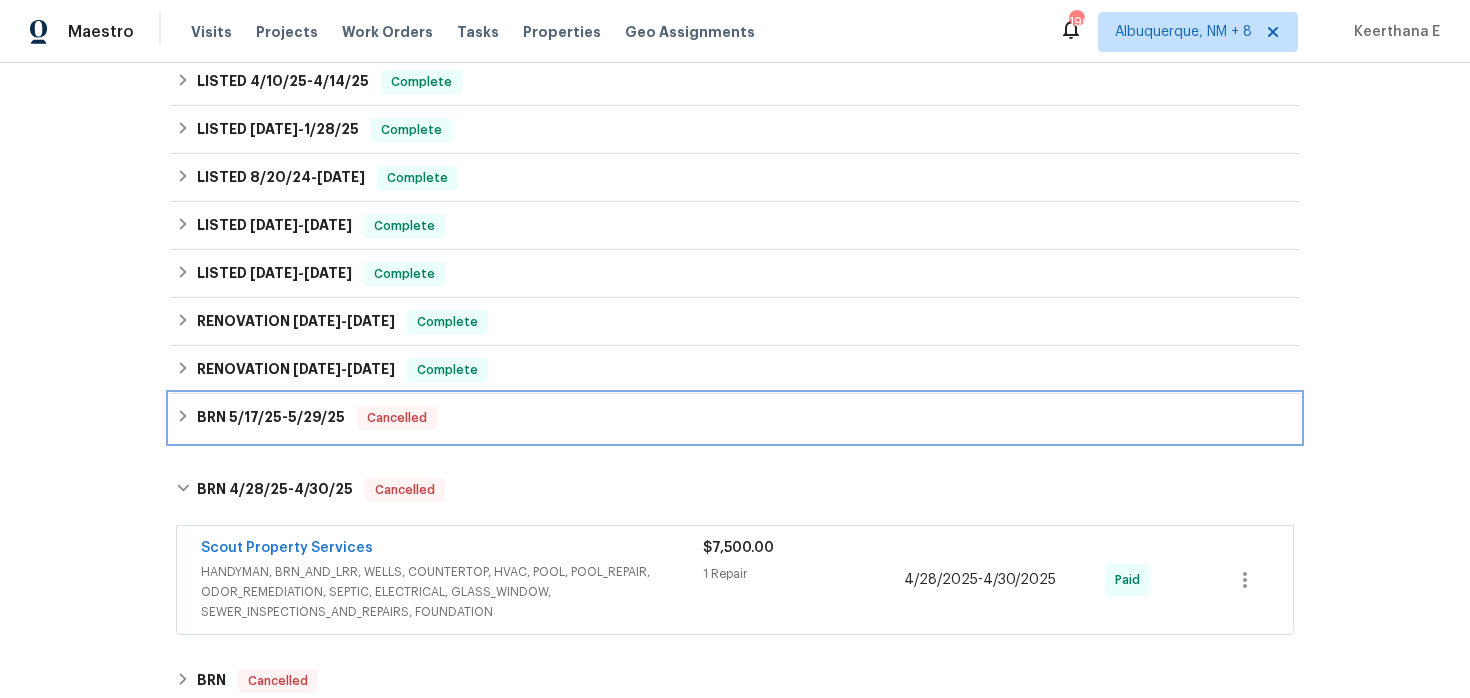 click on "5/17/25  -  5/29/25" at bounding box center (287, 417) 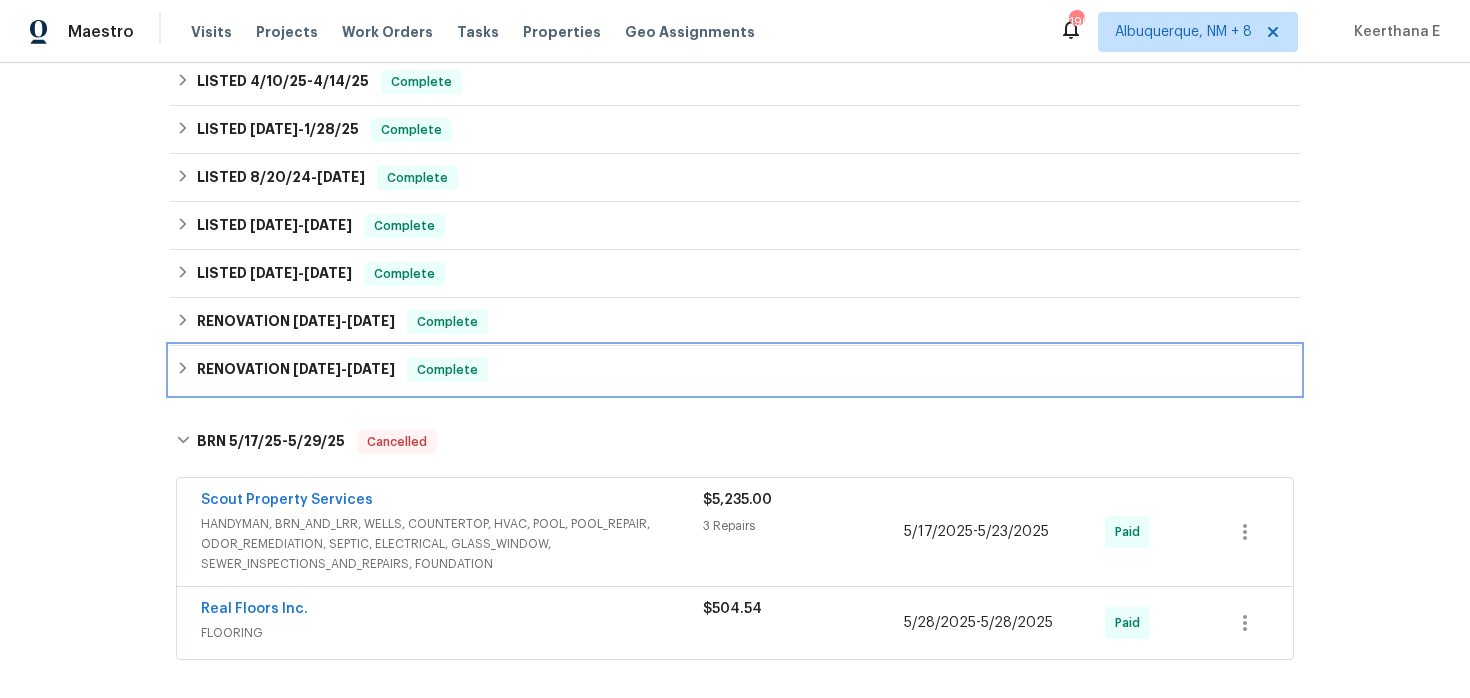 click on "RENOVATION   12/8/23  -  12/22/23" at bounding box center [296, 370] 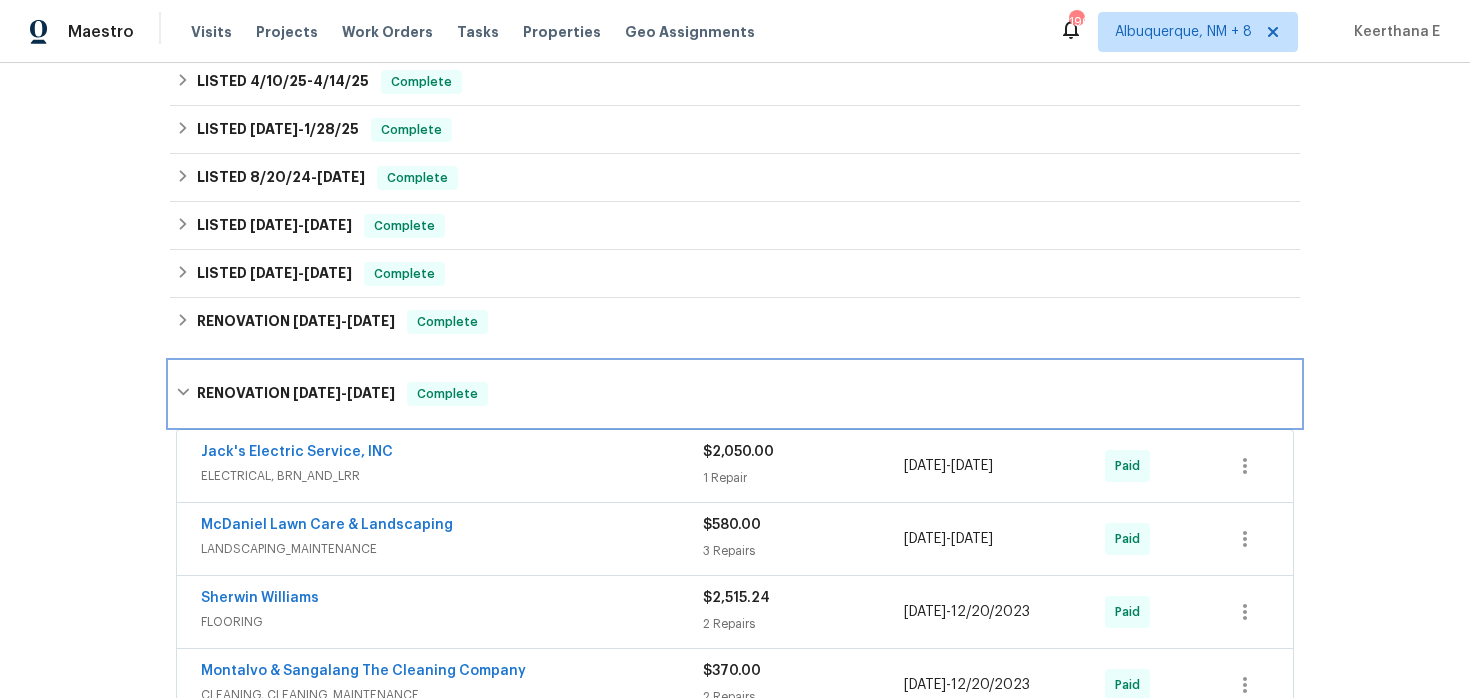 scroll, scrollTop: 0, scrollLeft: 0, axis: both 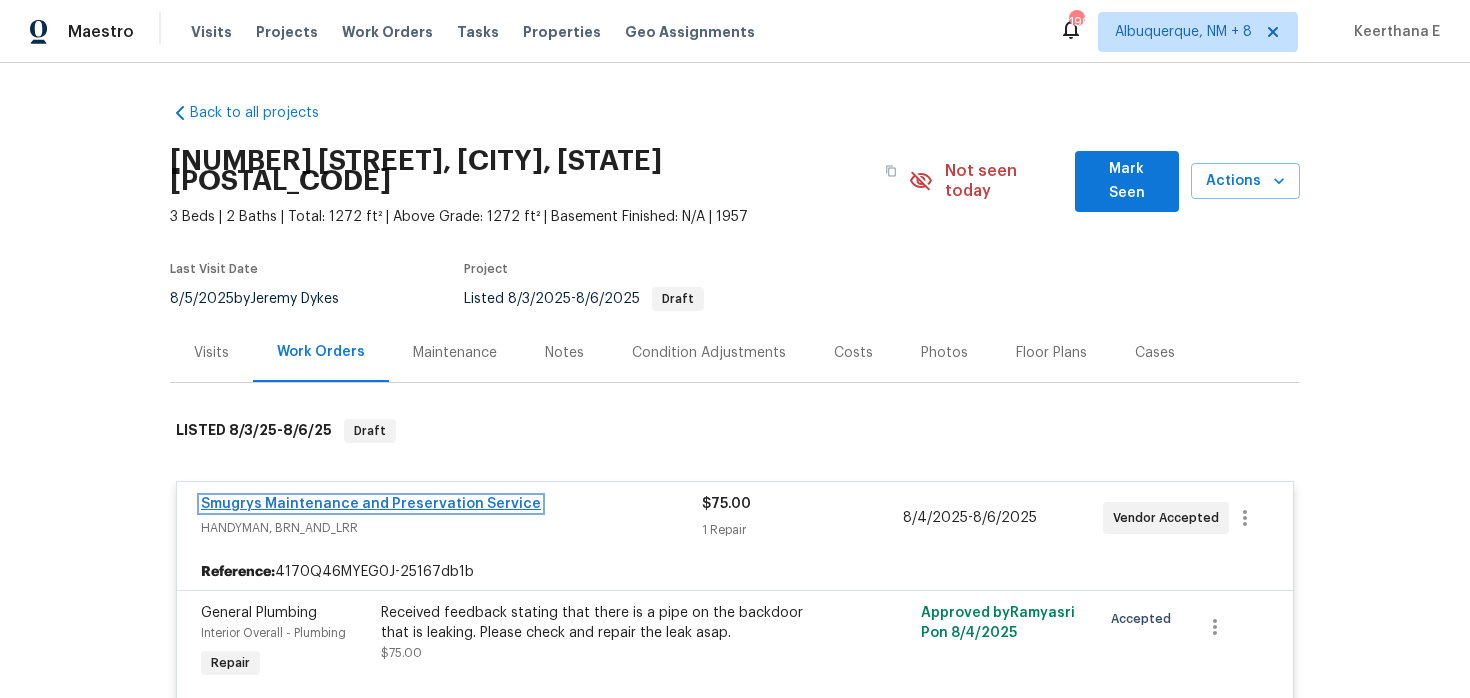 click on "Smugrys Maintenance and Preservation Service" at bounding box center (371, 504) 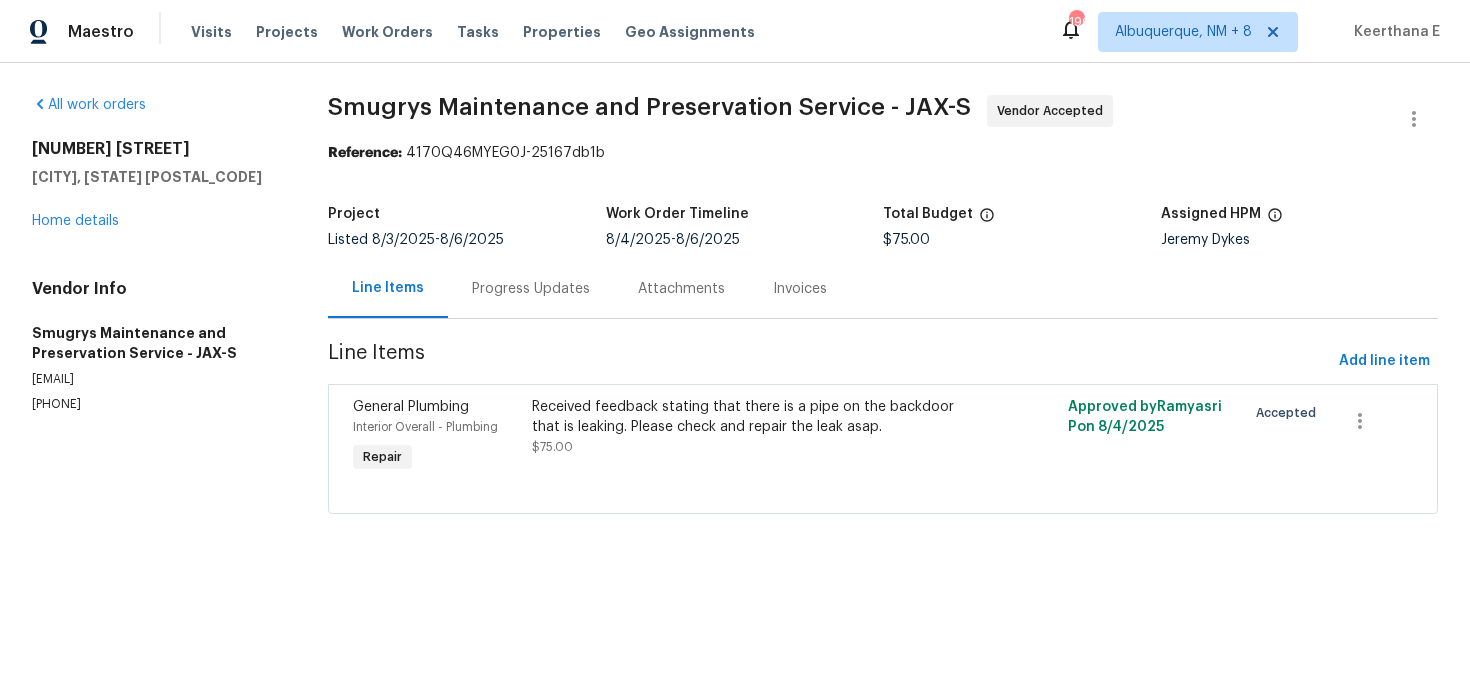 click on "Progress Updates" at bounding box center (531, 288) 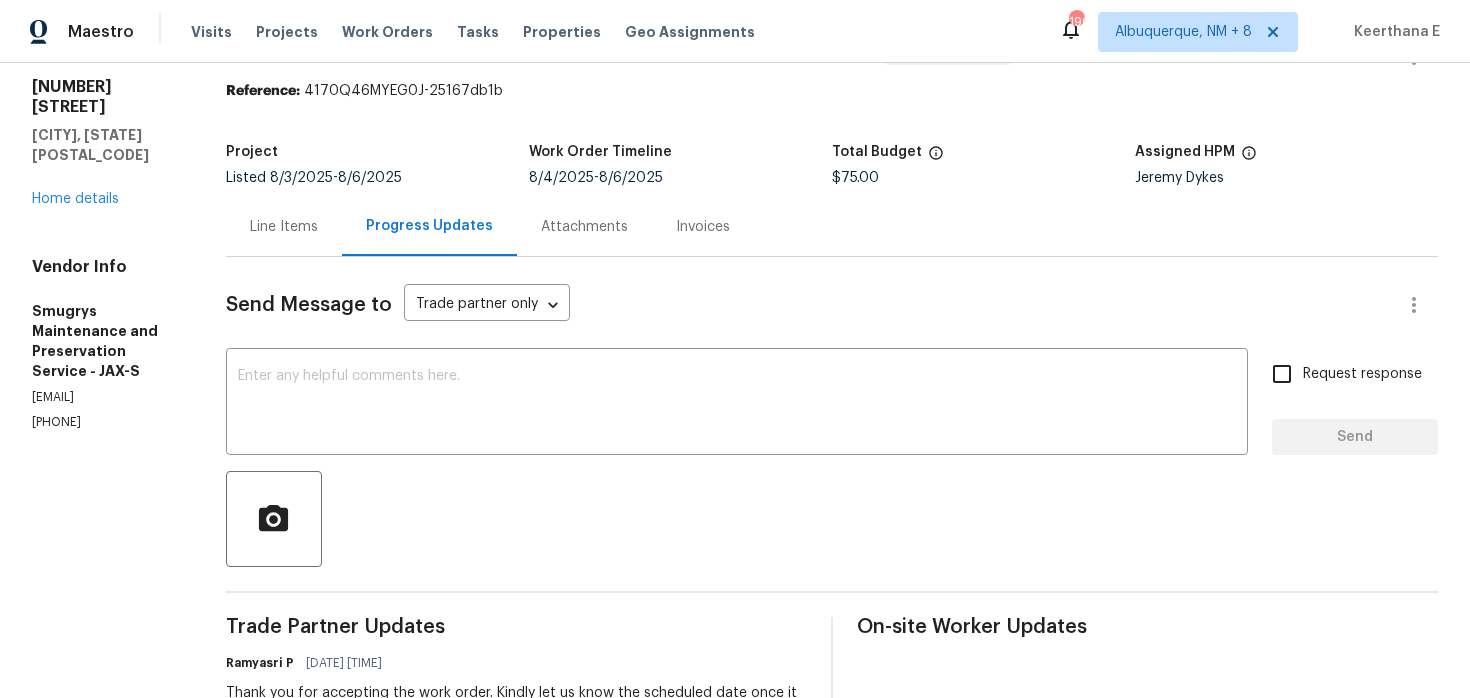 scroll, scrollTop: 0, scrollLeft: 0, axis: both 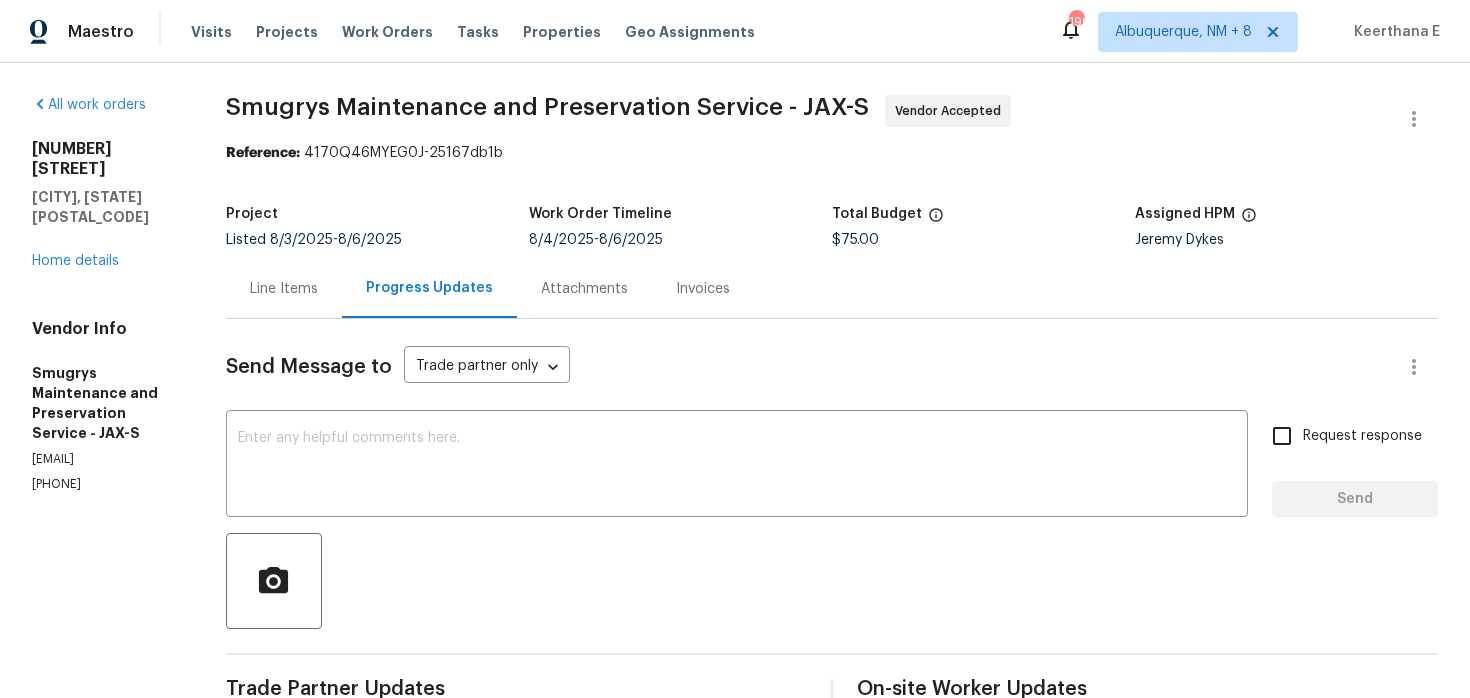 click on "Line Items" at bounding box center (284, 288) 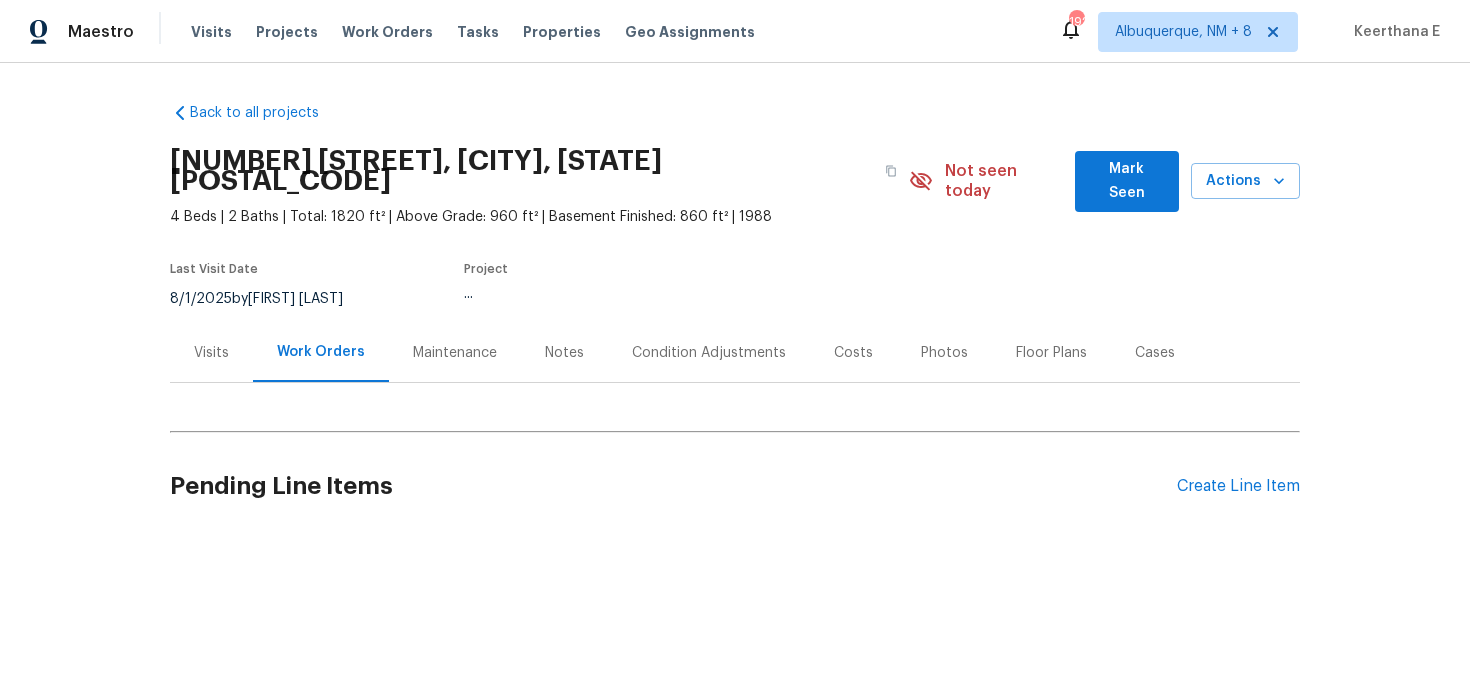 scroll, scrollTop: 0, scrollLeft: 0, axis: both 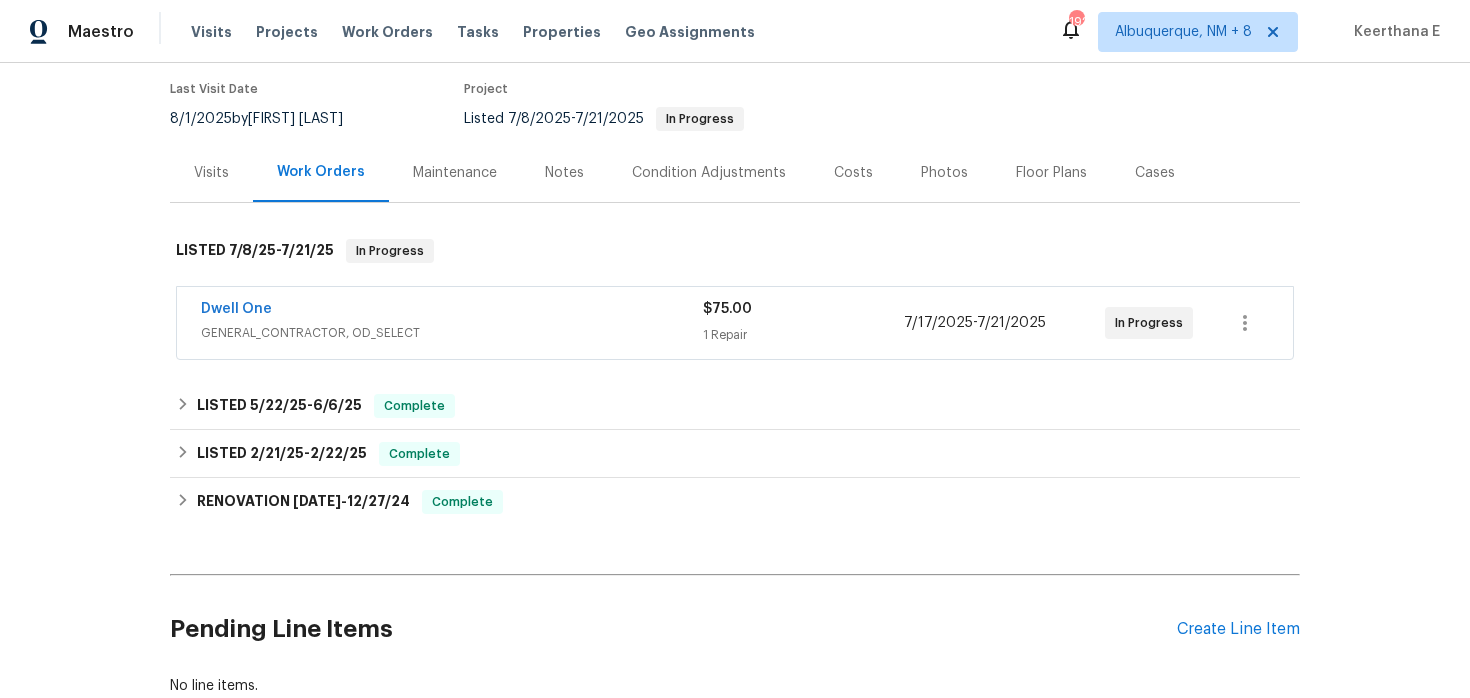 click on "Dwell One GENERAL_CONTRACTOR, OD_SELECT" at bounding box center [452, 323] 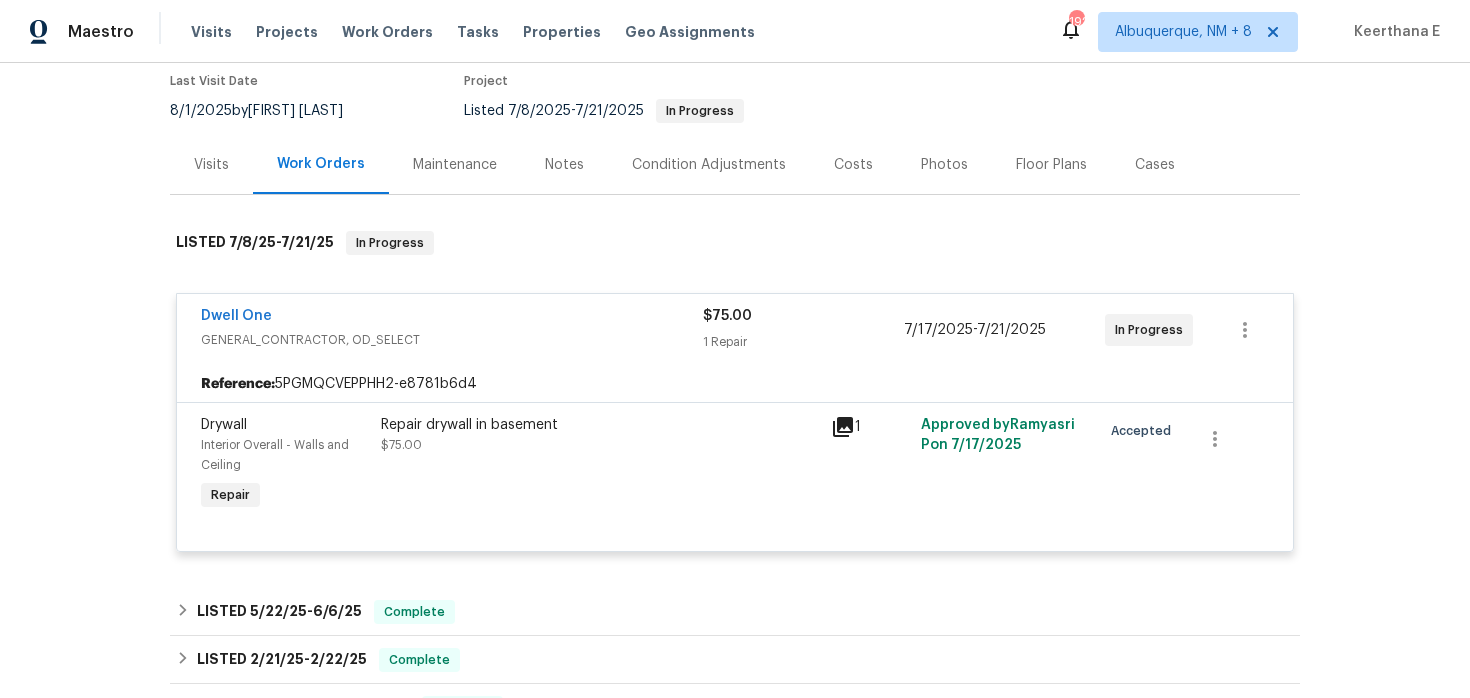 scroll, scrollTop: 509, scrollLeft: 0, axis: vertical 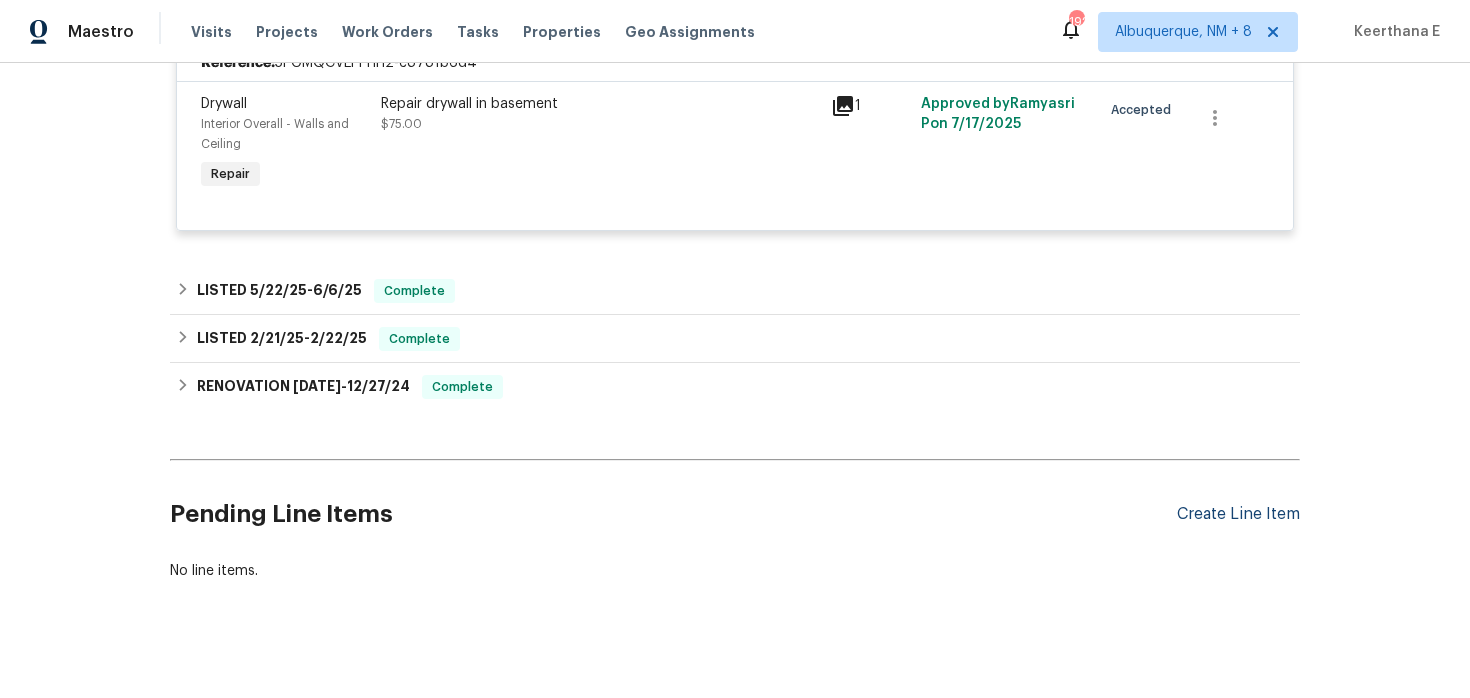 click on "Create Line Item" at bounding box center (1238, 514) 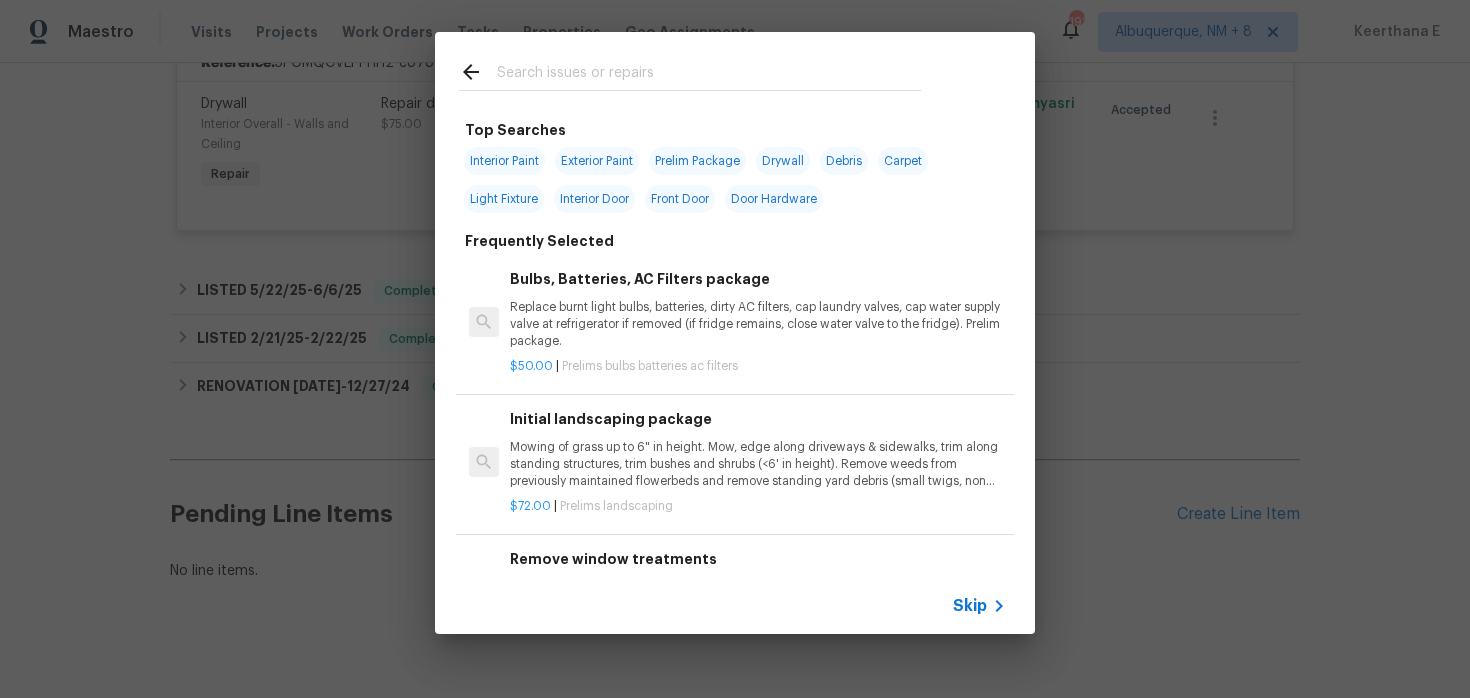 click on "Skip" at bounding box center [970, 606] 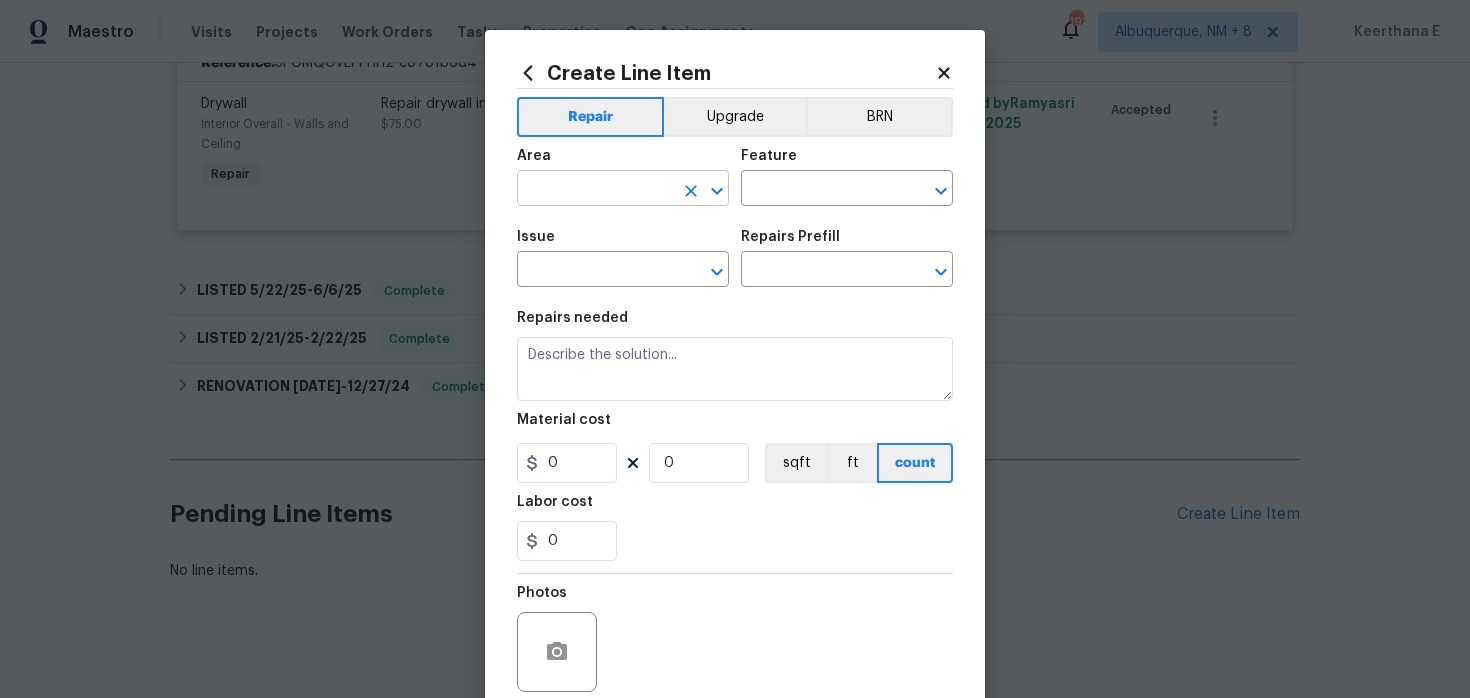 click at bounding box center (595, 190) 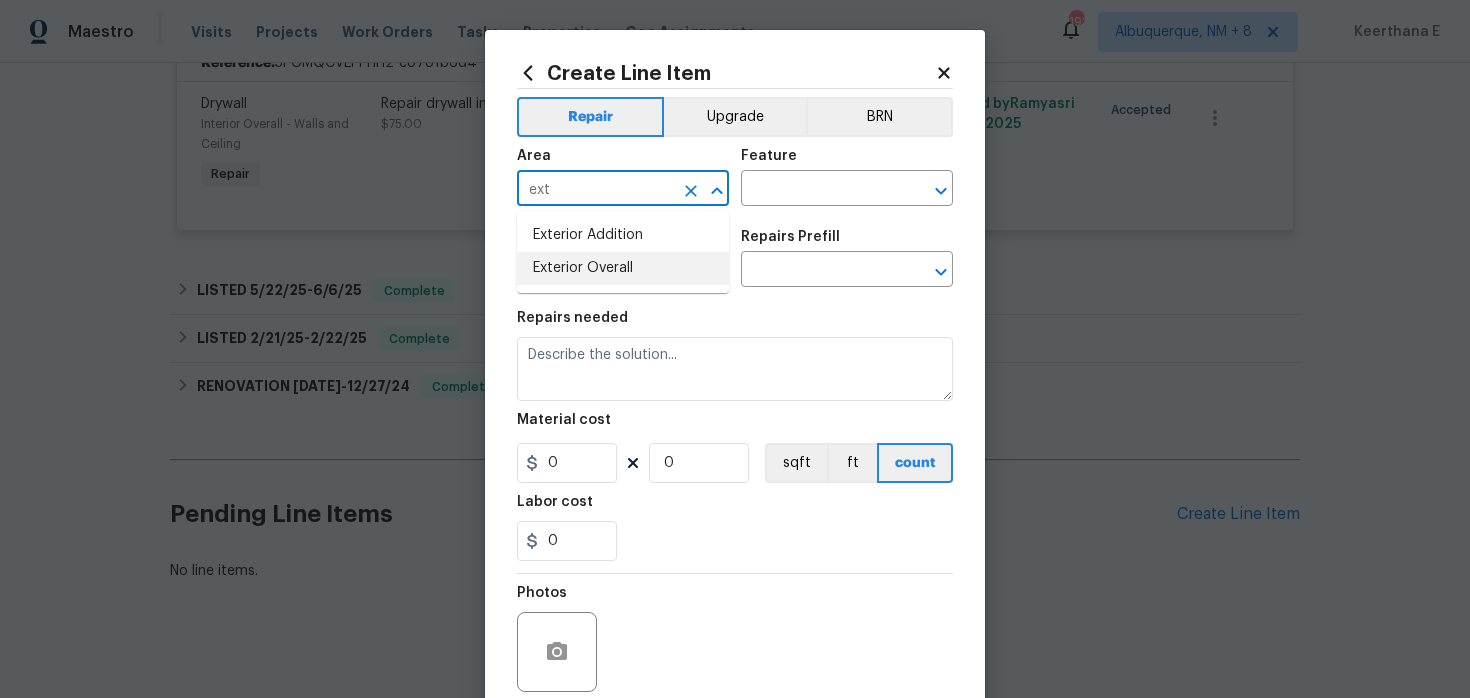 click on "Exterior Overall" at bounding box center (623, 268) 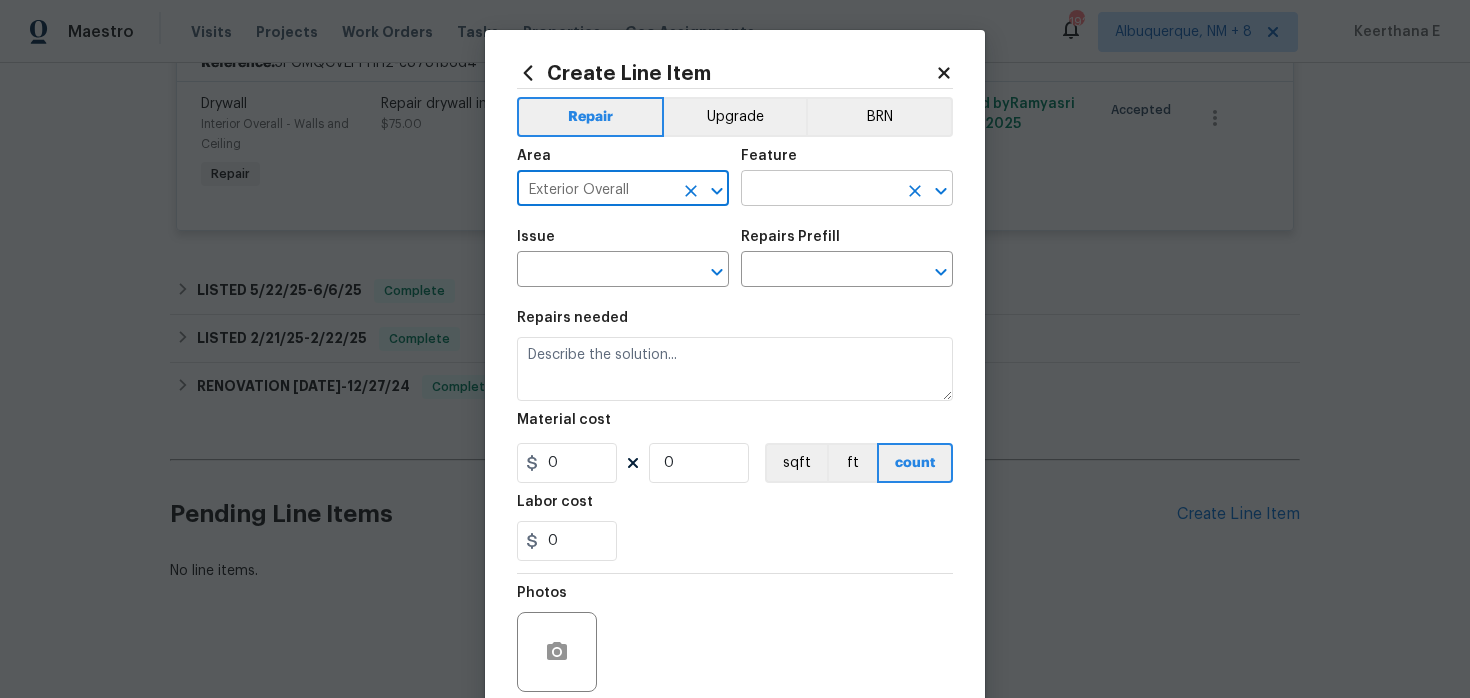 type on "Exterior Overall" 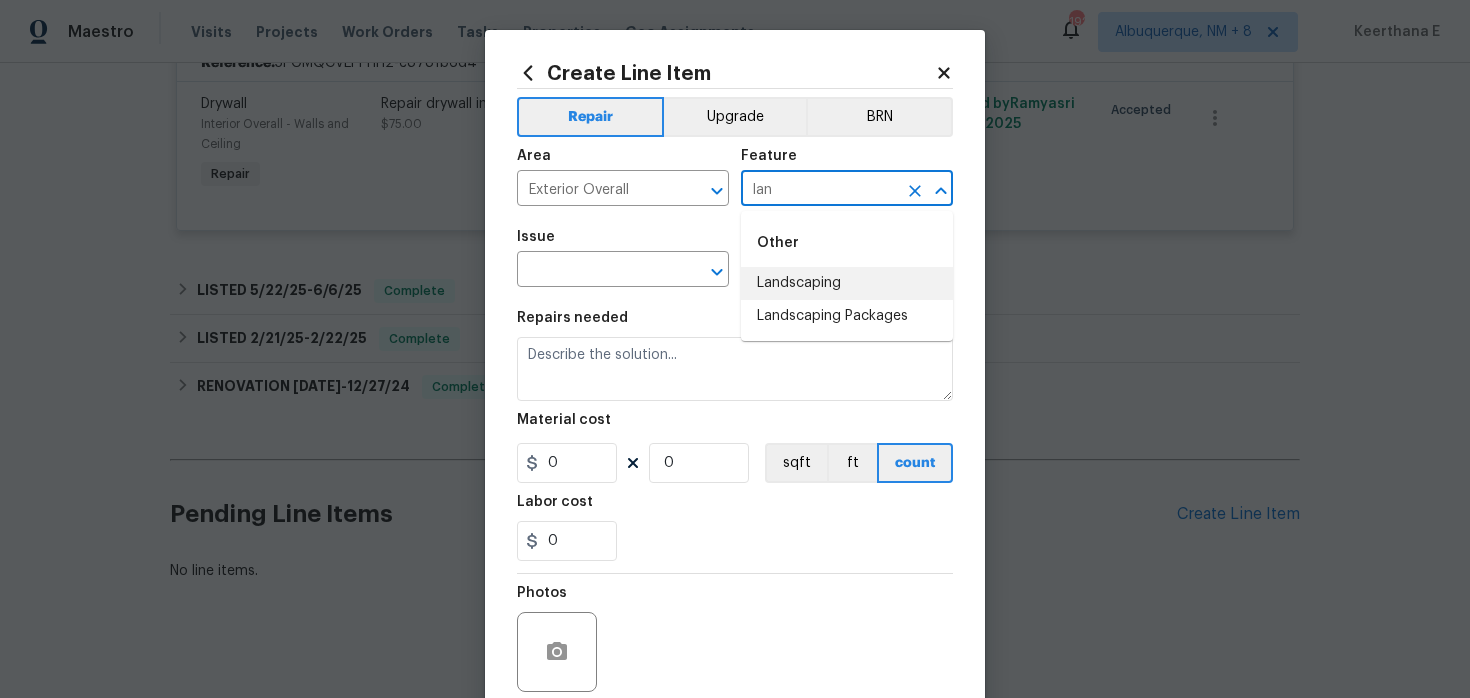 click on "Landscaping" at bounding box center (847, 283) 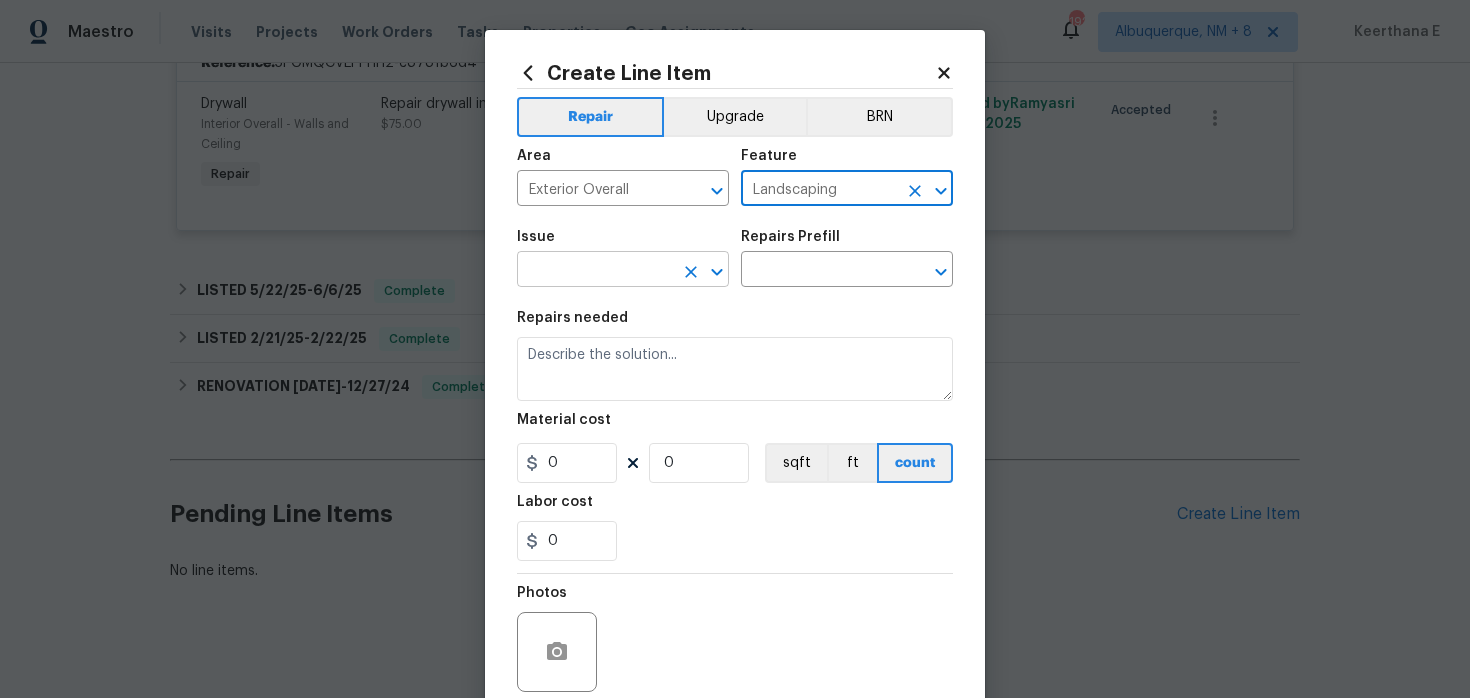 type on "Landscaping" 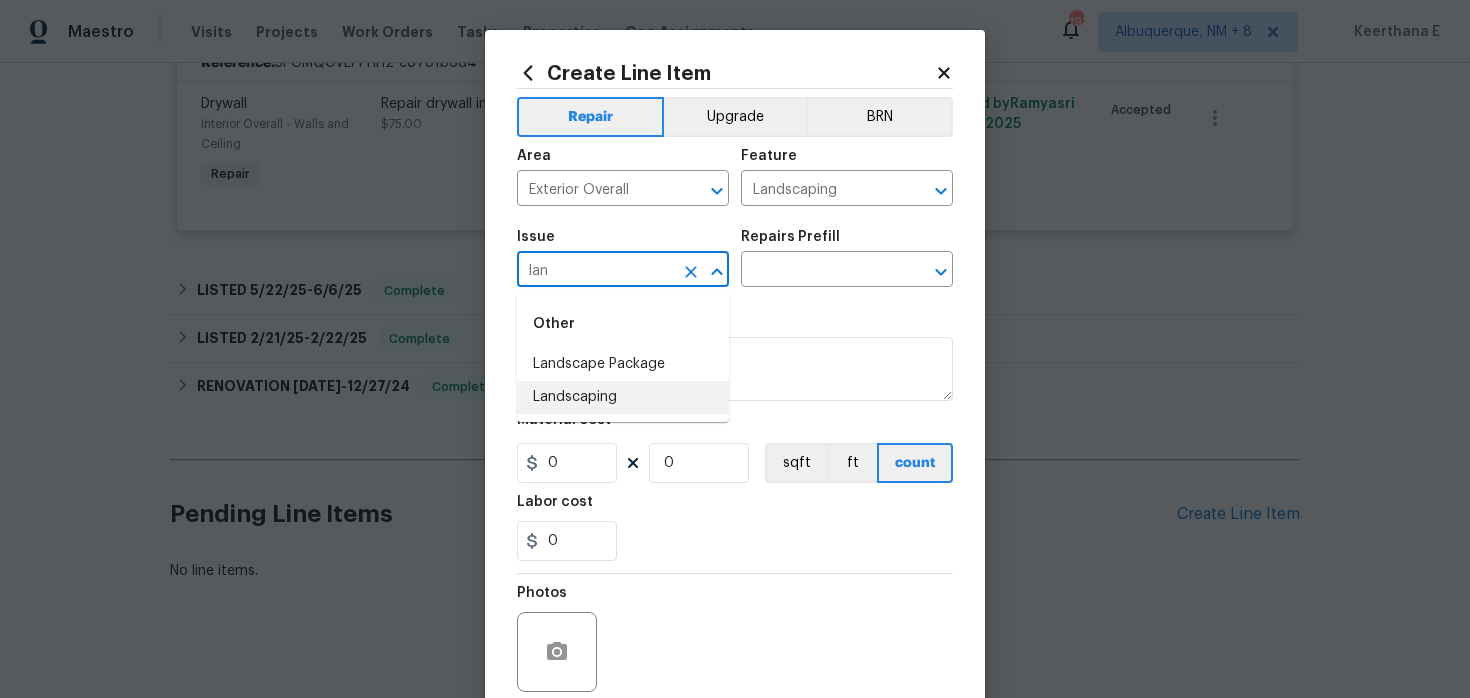 click on "Landscaping" at bounding box center (623, 397) 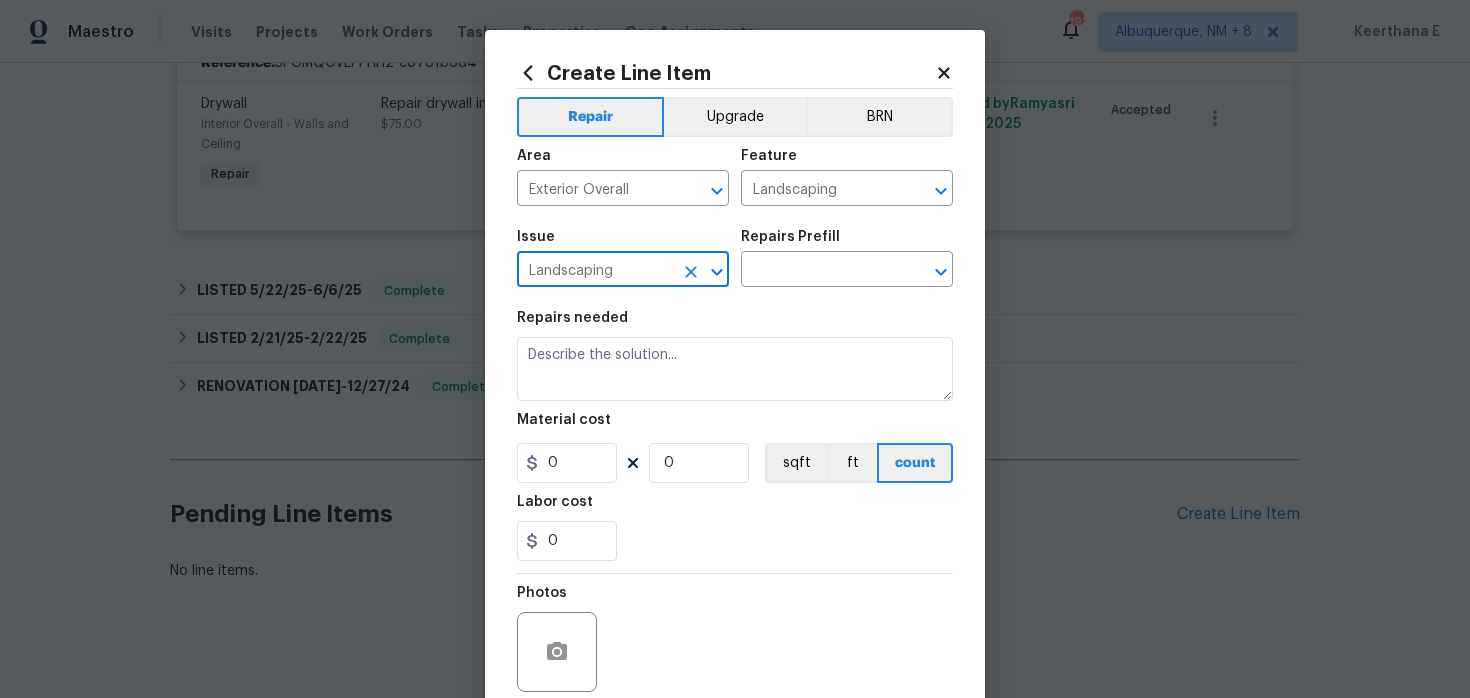 type on "Landscaping" 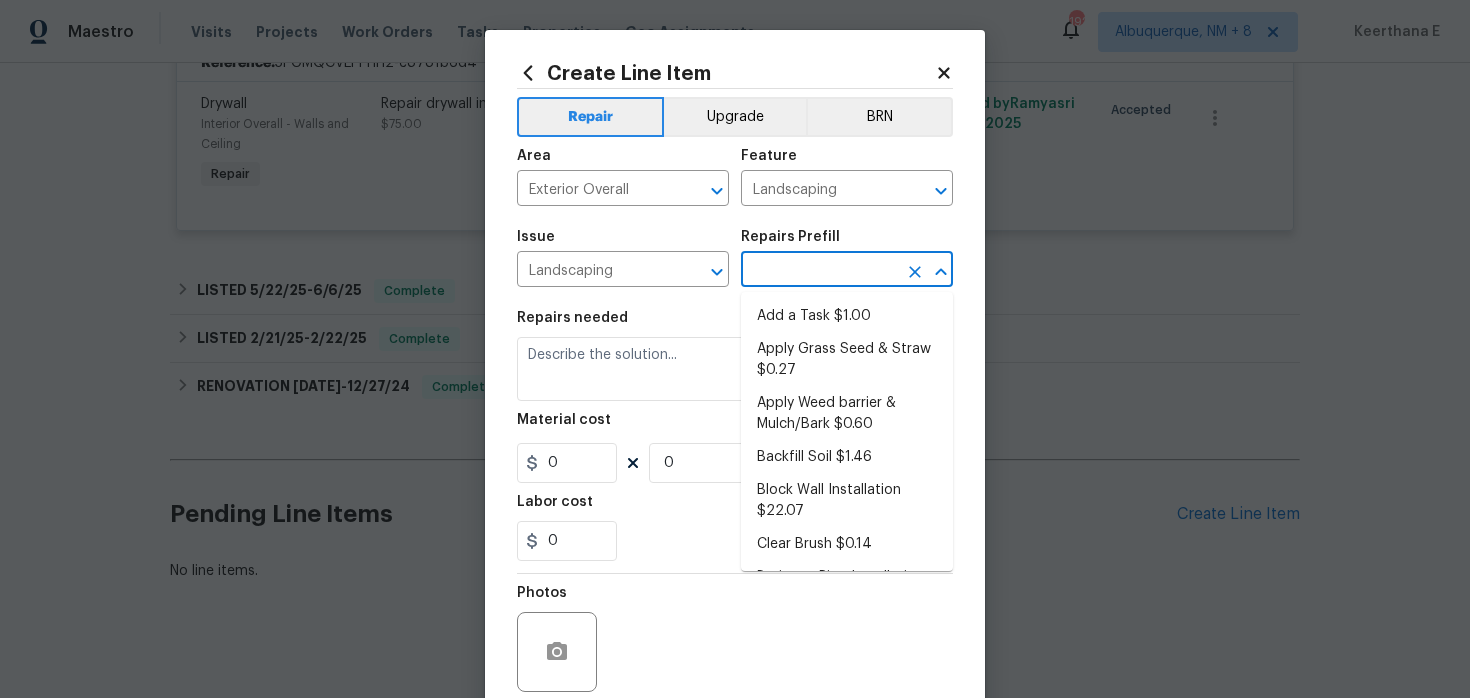 click at bounding box center [819, 271] 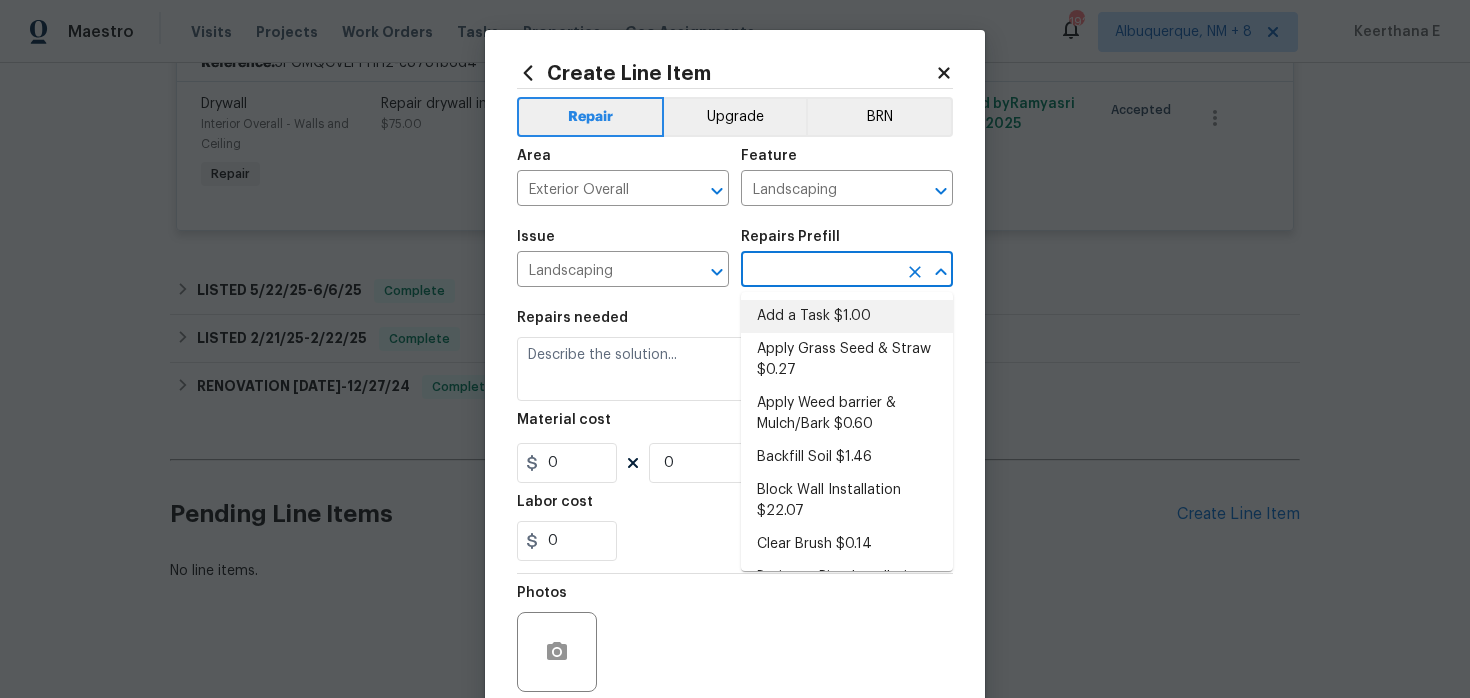 click on "Add a Task $1.00" at bounding box center [847, 316] 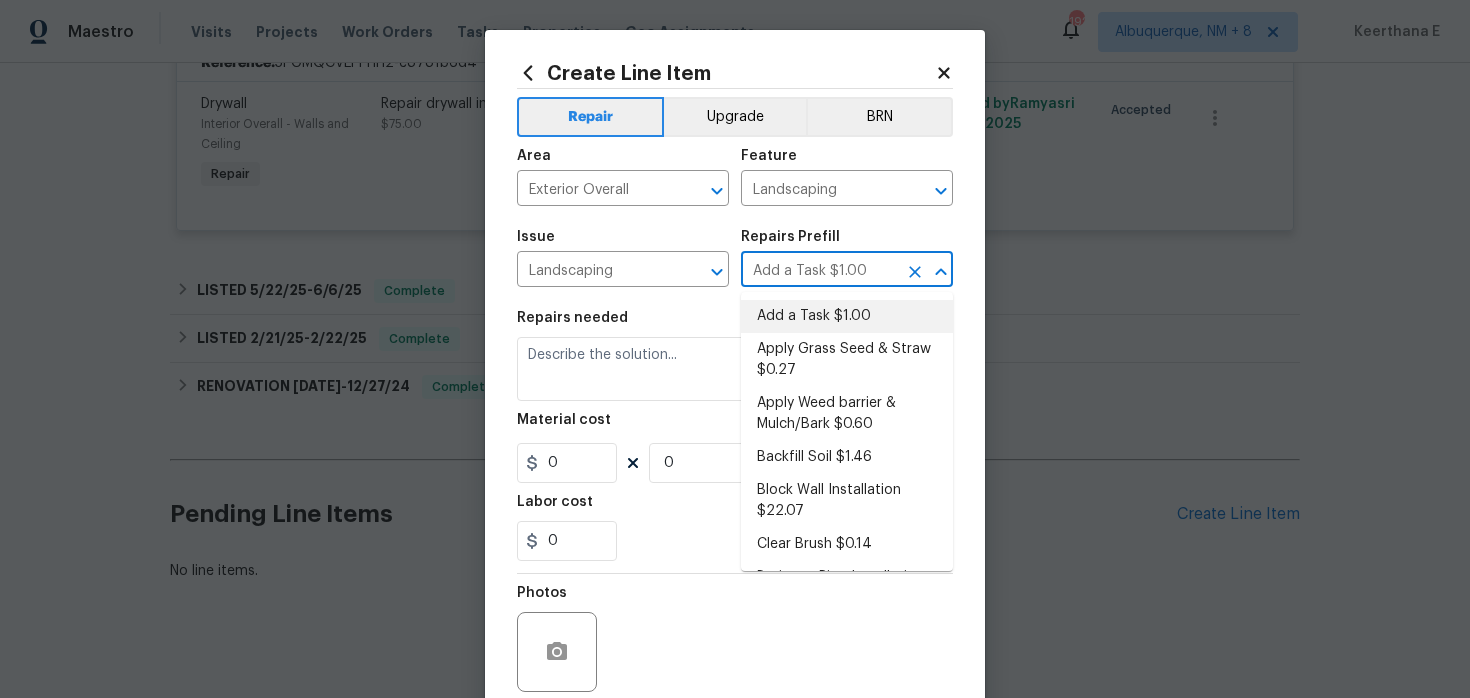 type on "HPM to detail" 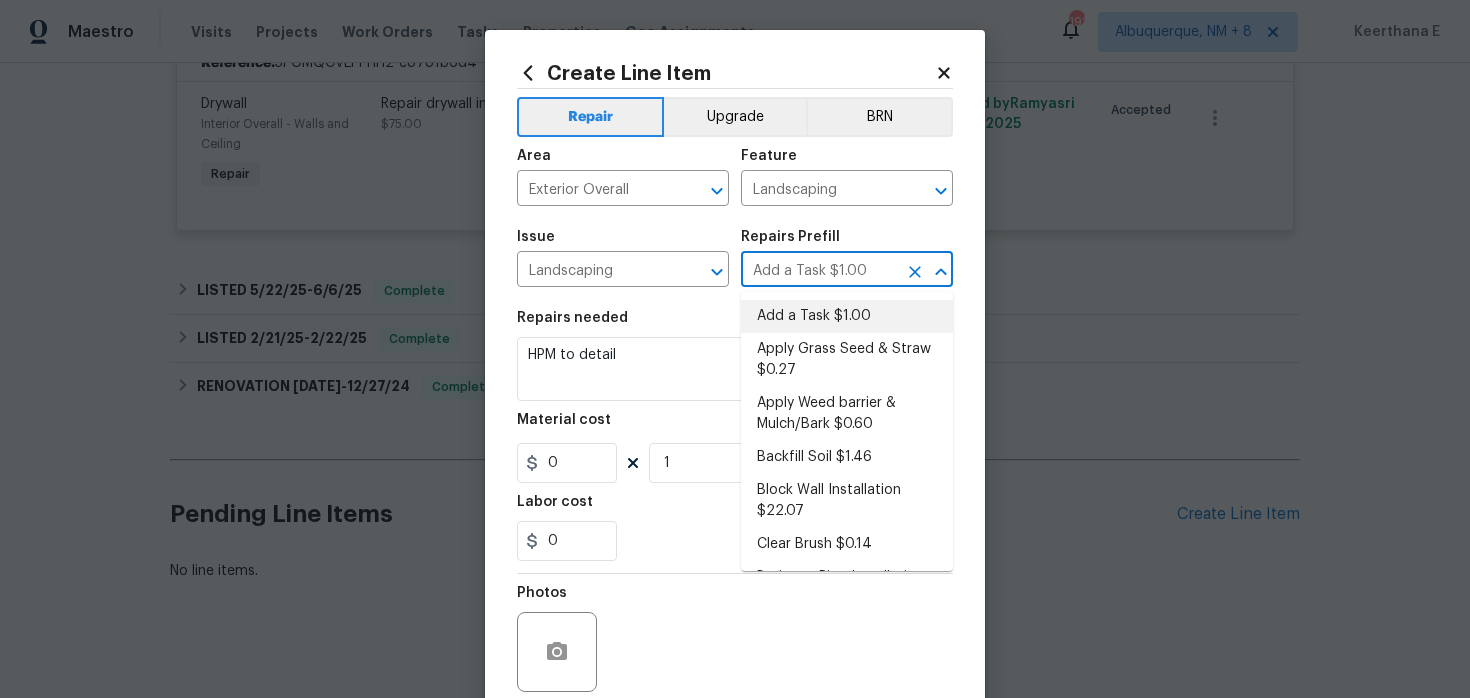 type on "1" 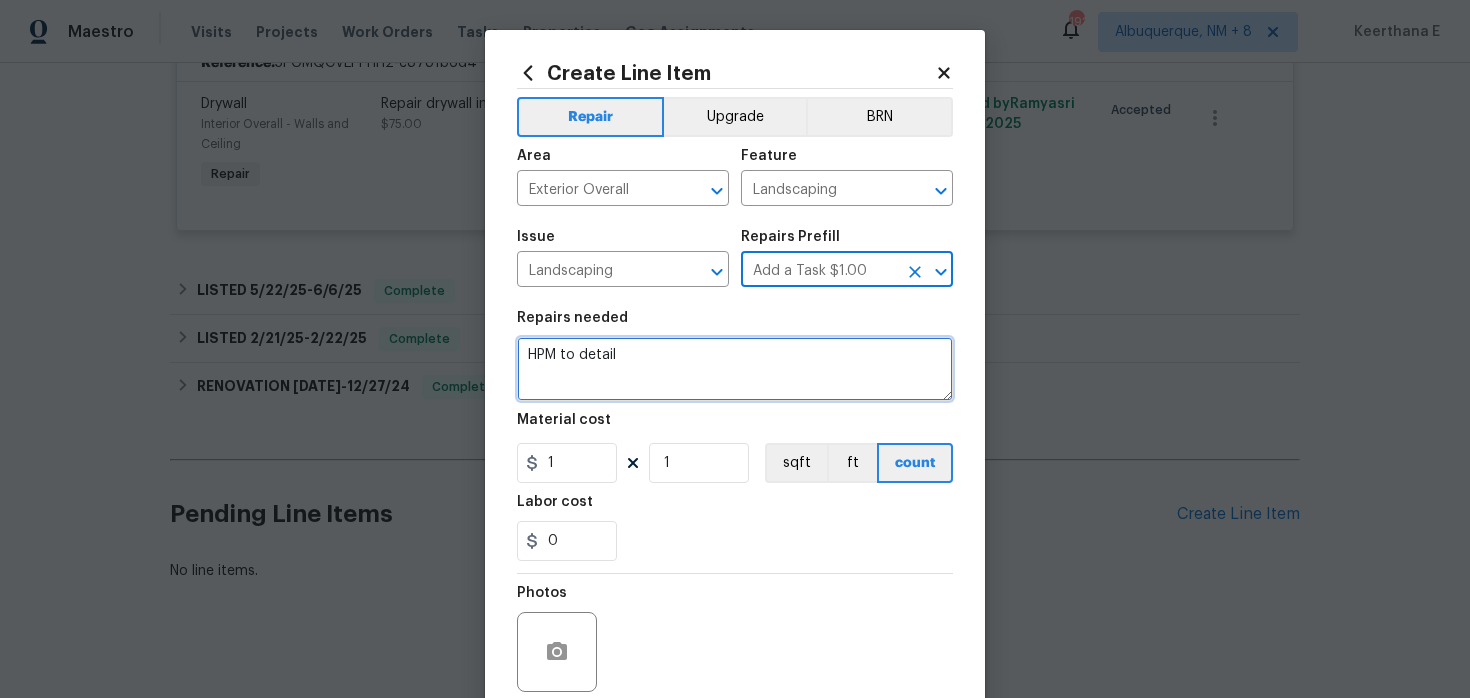 click on "HPM to detail" at bounding box center [735, 369] 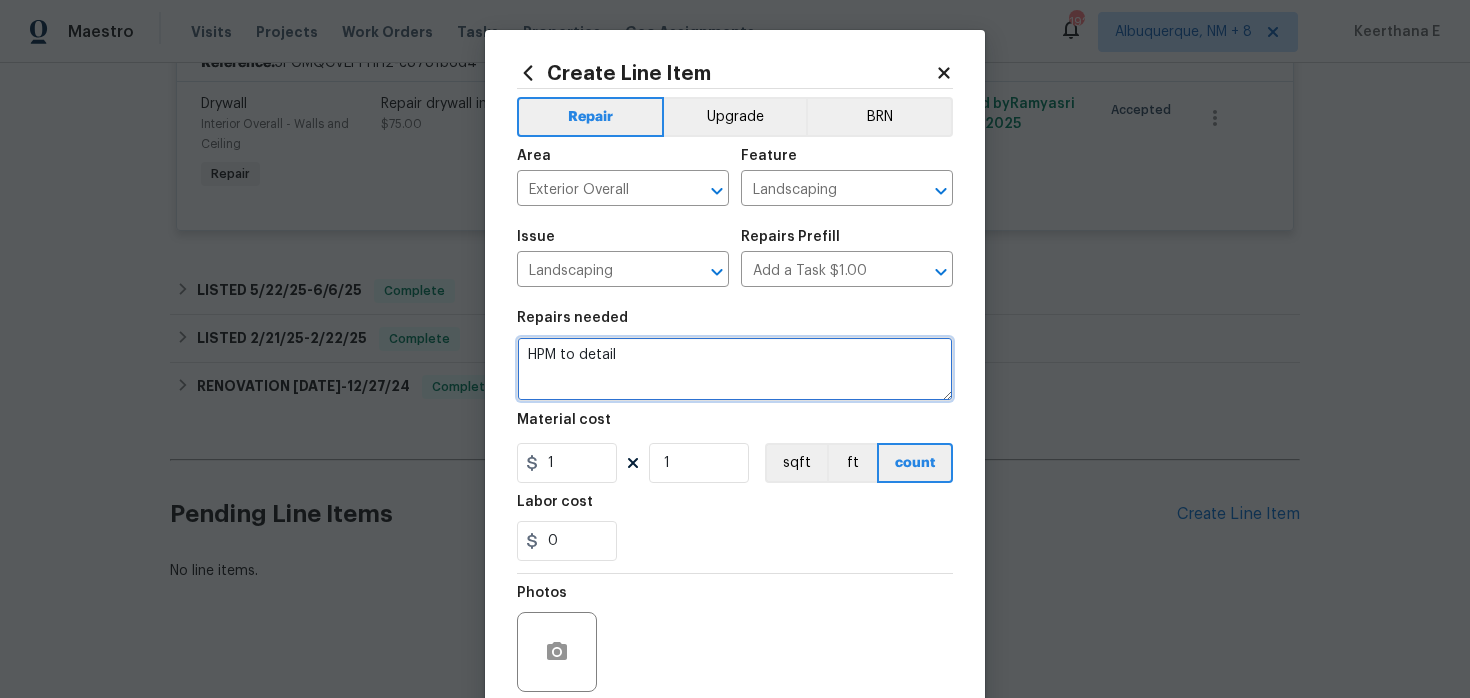 click on "HPM to detail" at bounding box center [735, 369] 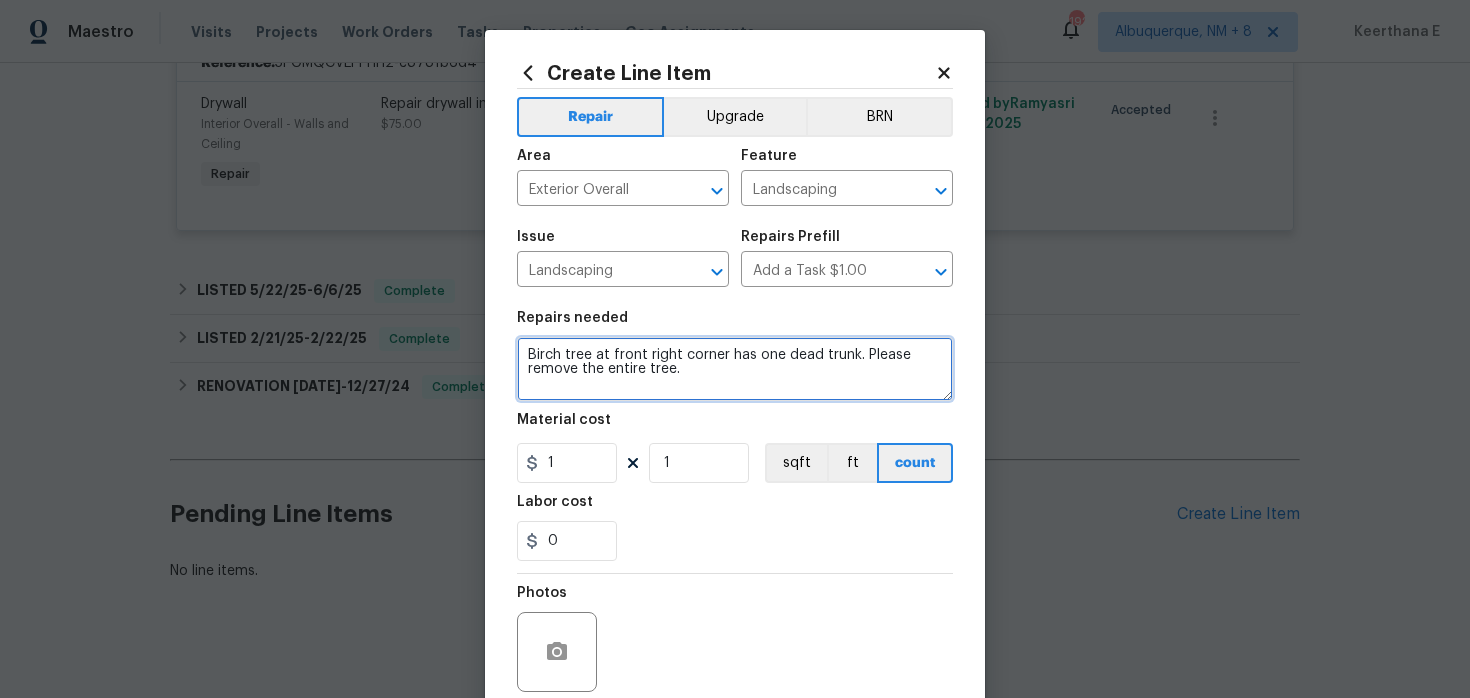 type on "Birch tree at front right corner has one dead trunk. Please remove the entire tree." 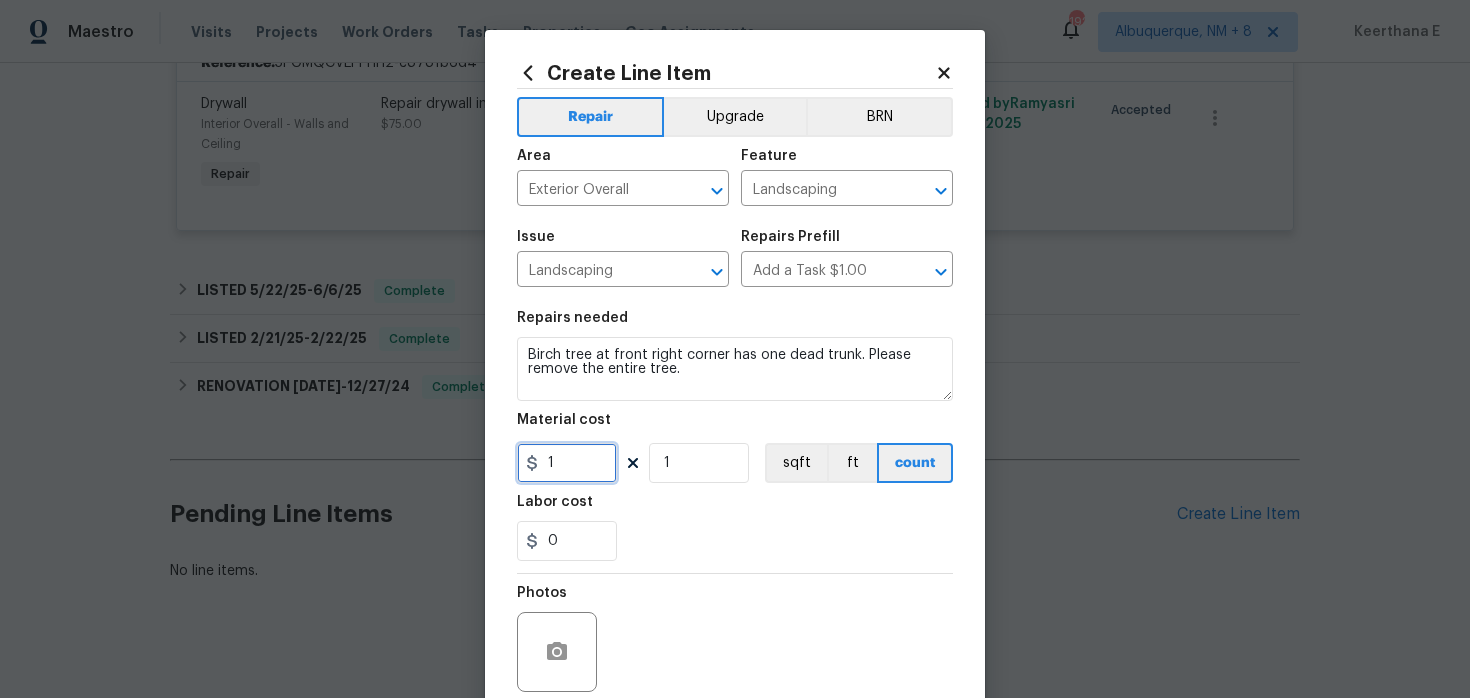 drag, startPoint x: 565, startPoint y: 464, endPoint x: 497, endPoint y: 464, distance: 68 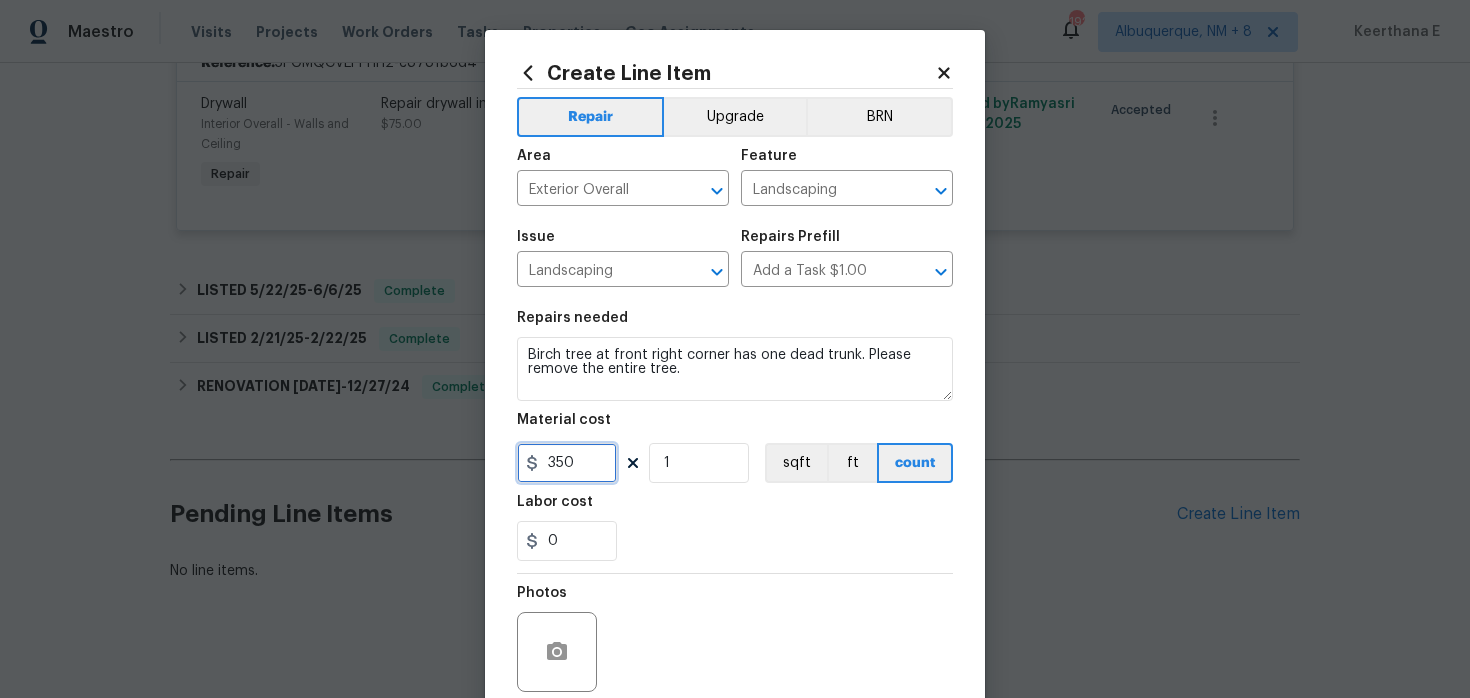 scroll, scrollTop: 164, scrollLeft: 0, axis: vertical 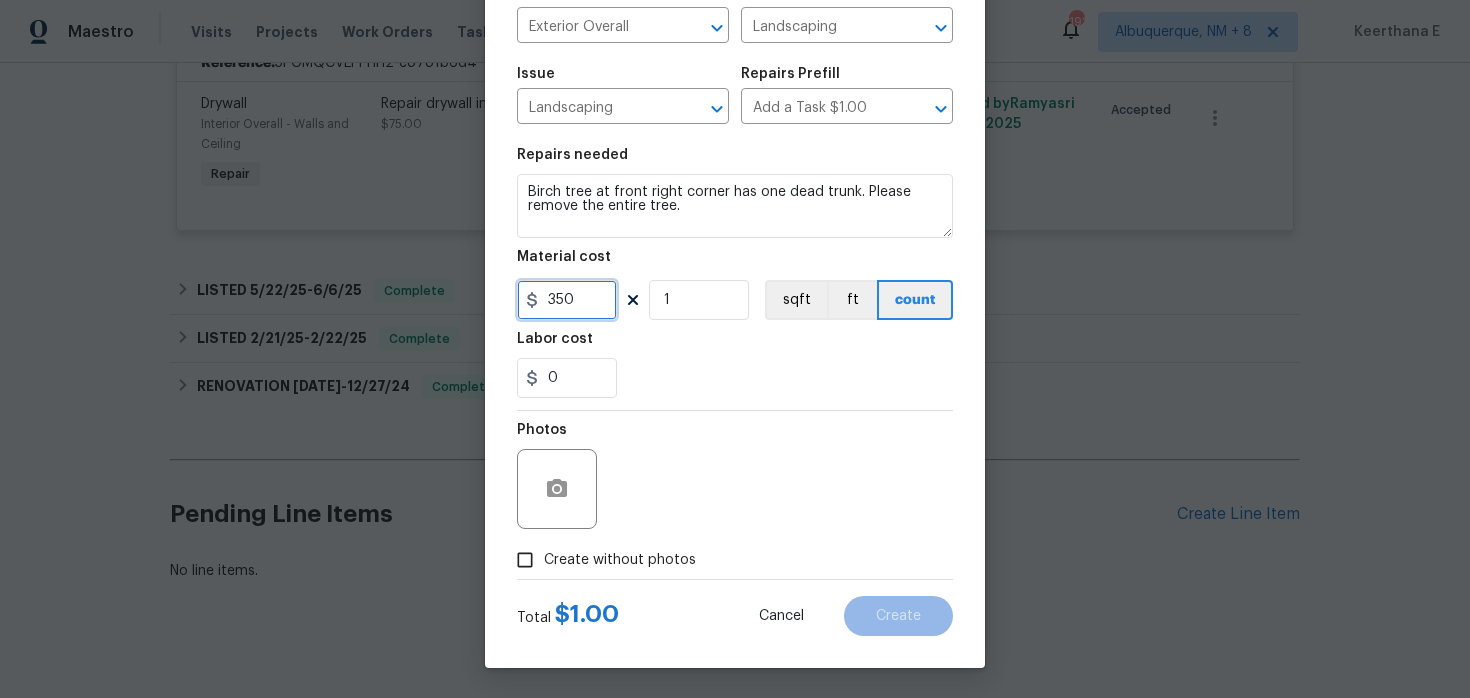 type on "350" 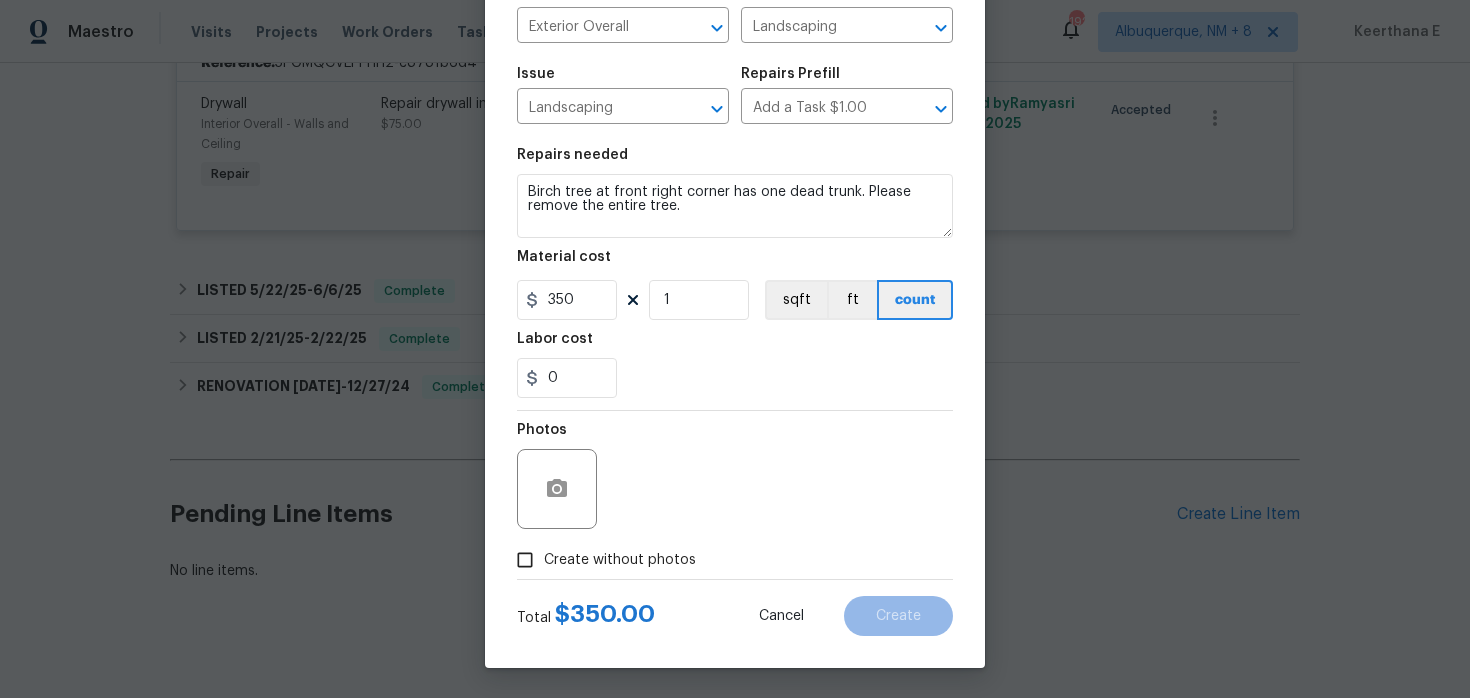 click on "Photos" at bounding box center [559, 476] 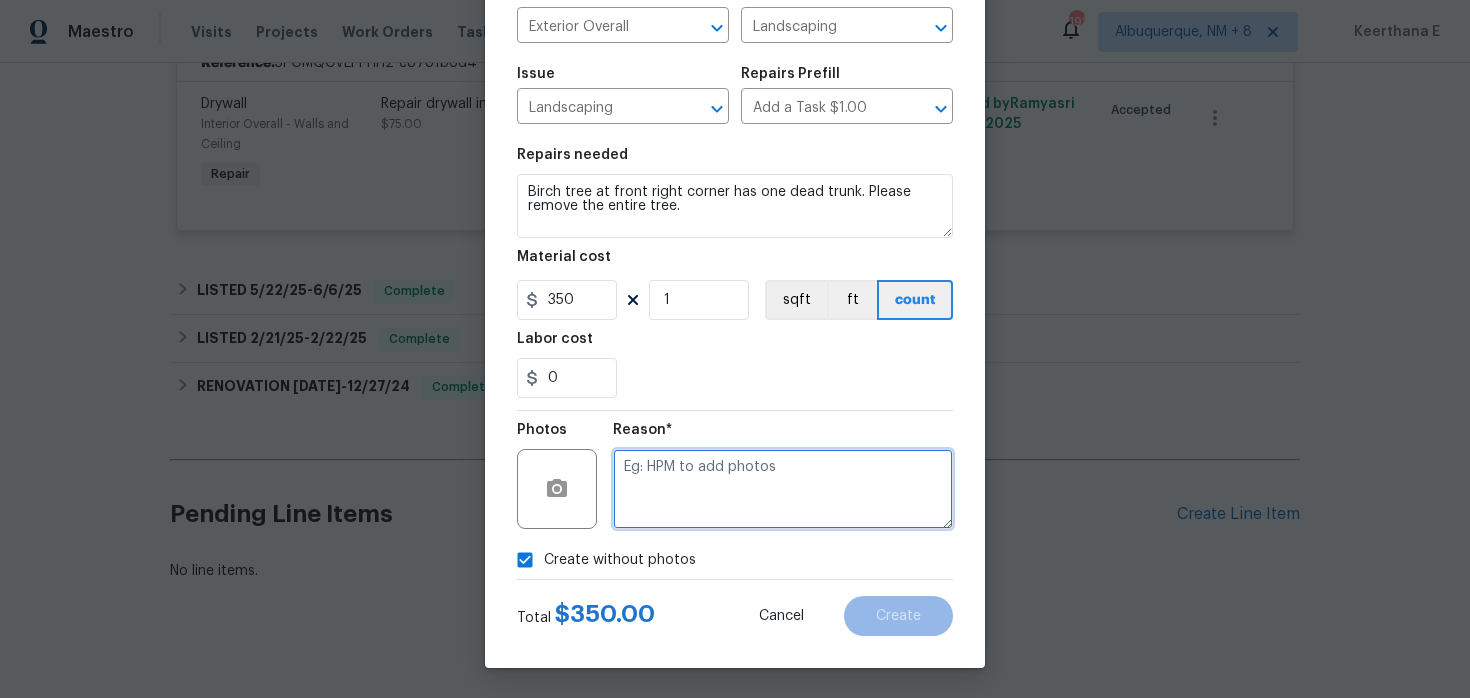 click at bounding box center [783, 489] 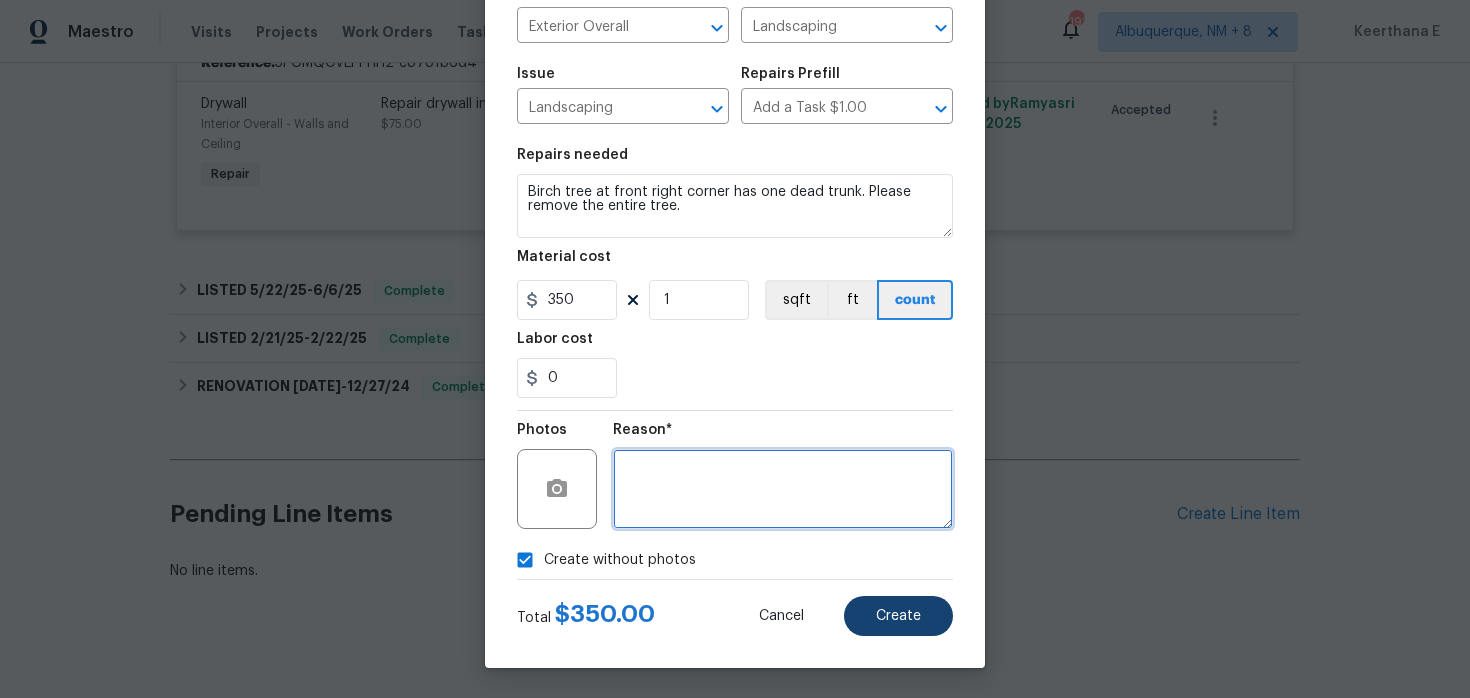 type 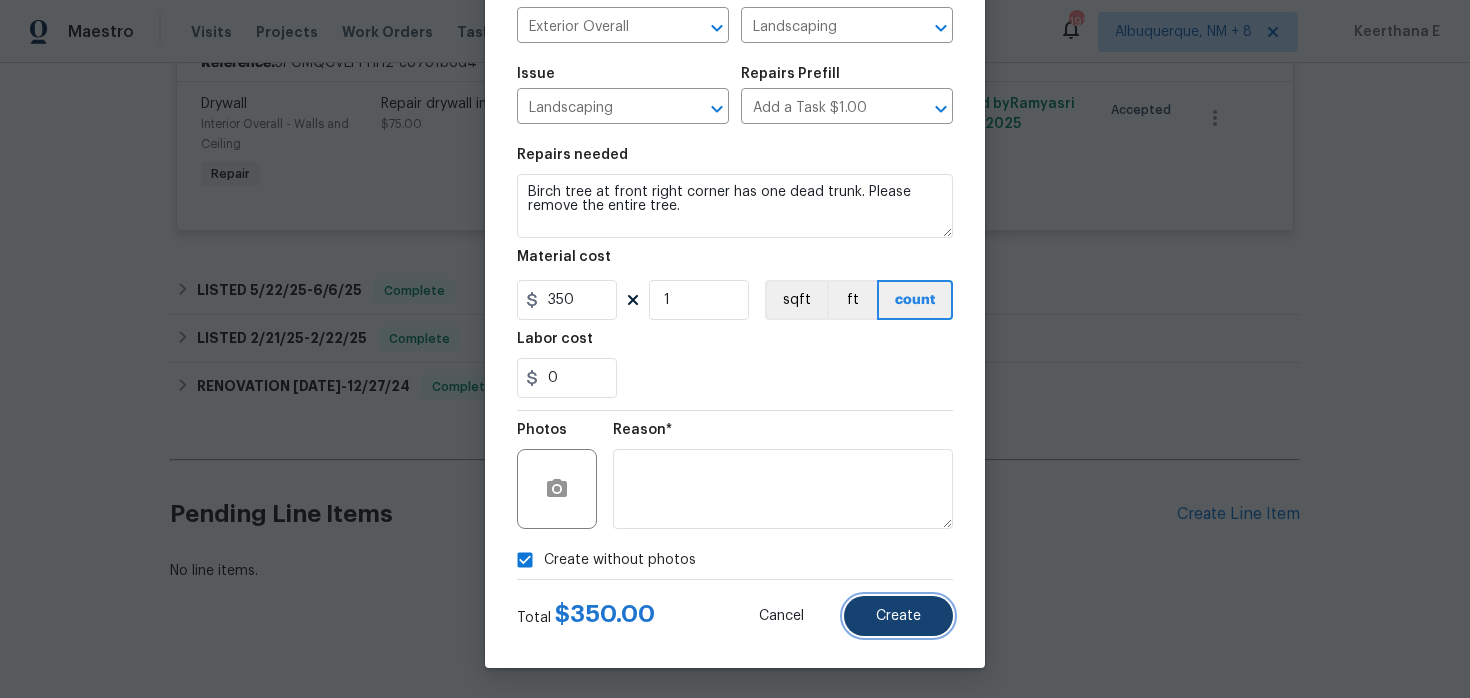 click on "Create" at bounding box center [898, 616] 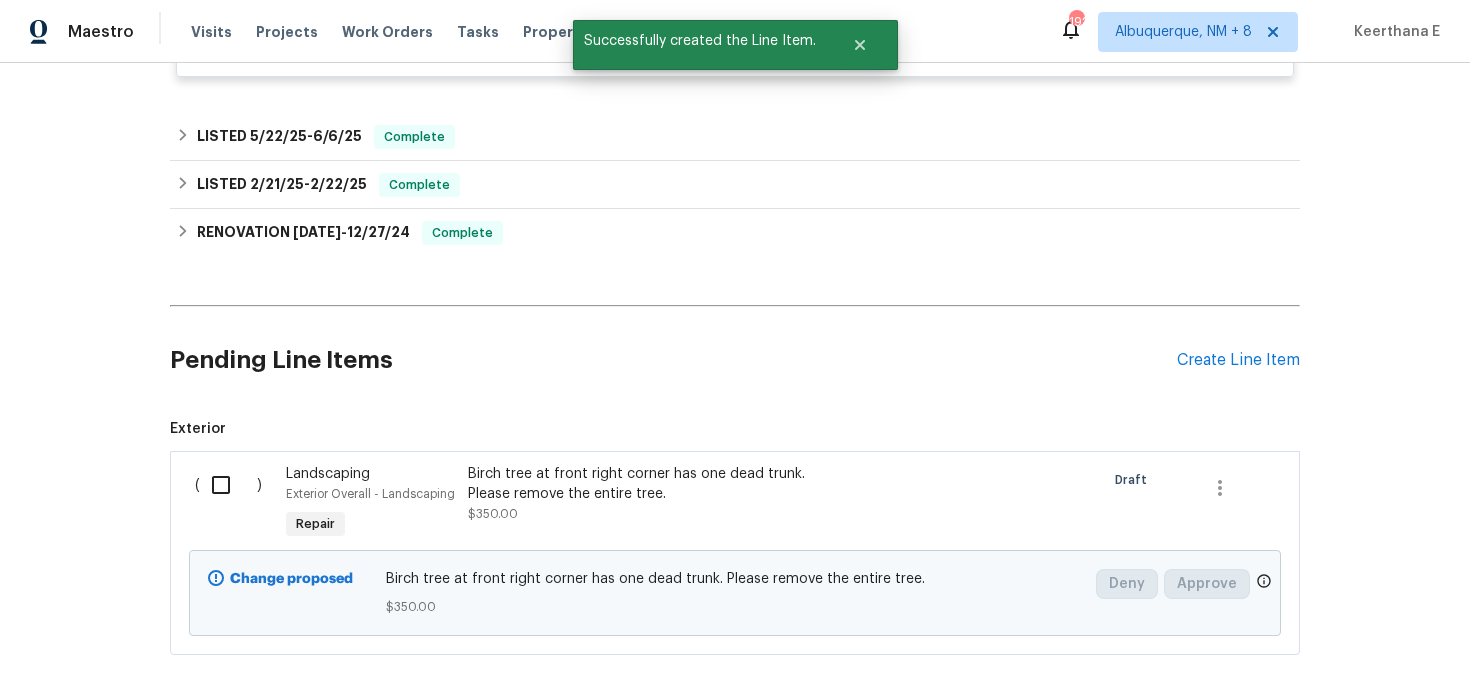 scroll, scrollTop: 737, scrollLeft: 0, axis: vertical 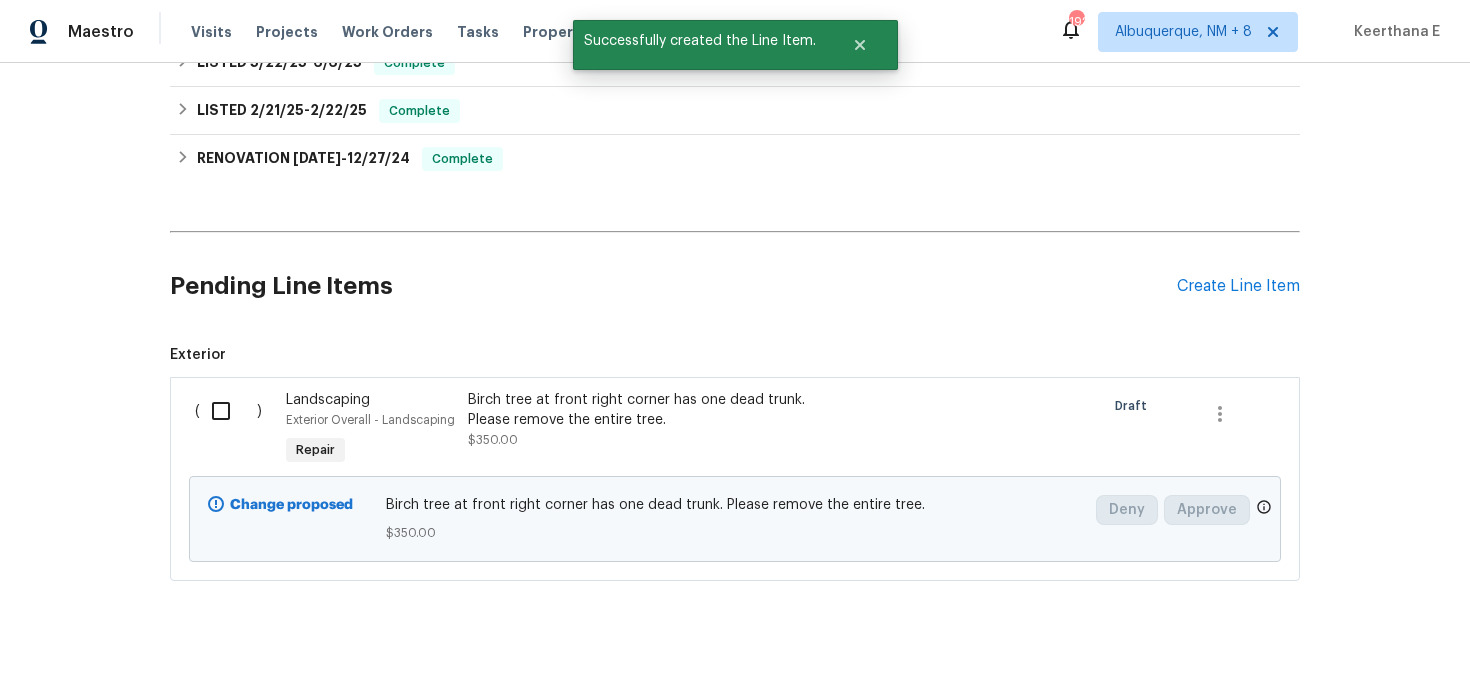 click at bounding box center (228, 411) 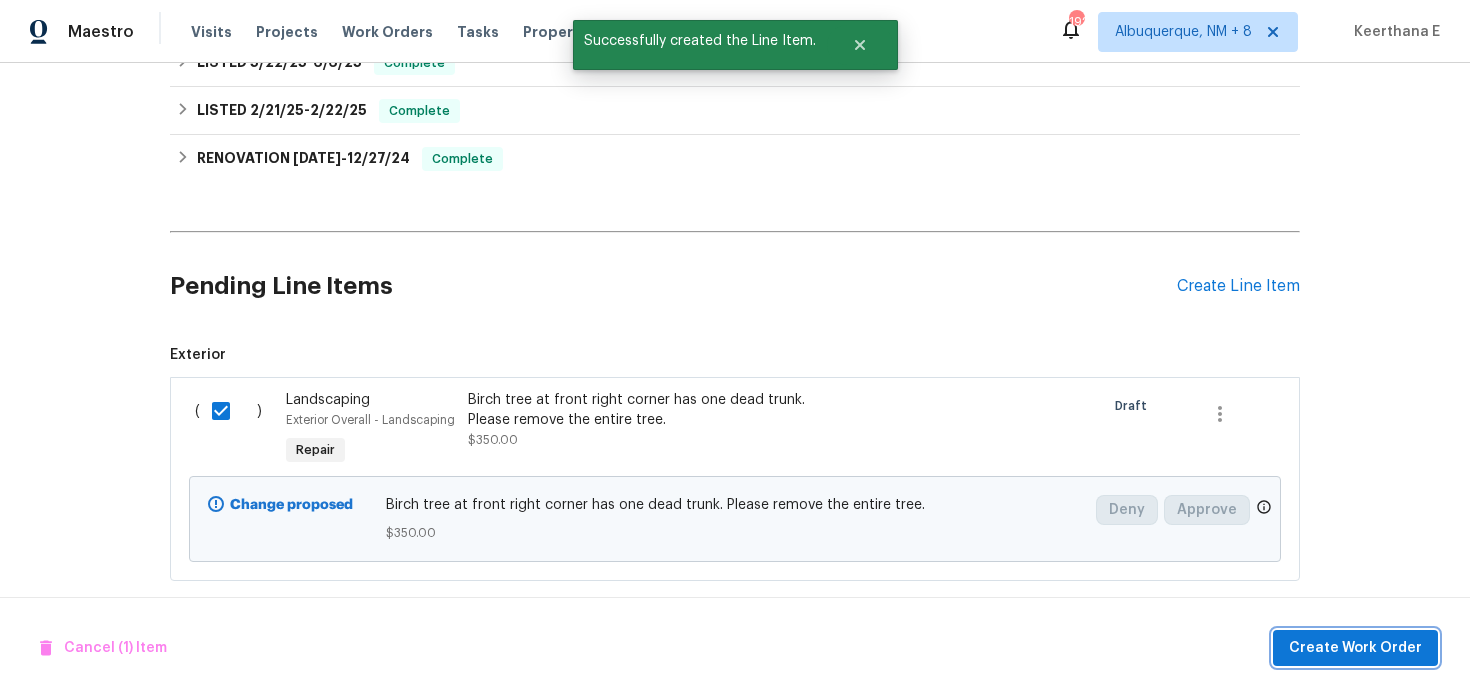 click on "Create Work Order" at bounding box center (1355, 648) 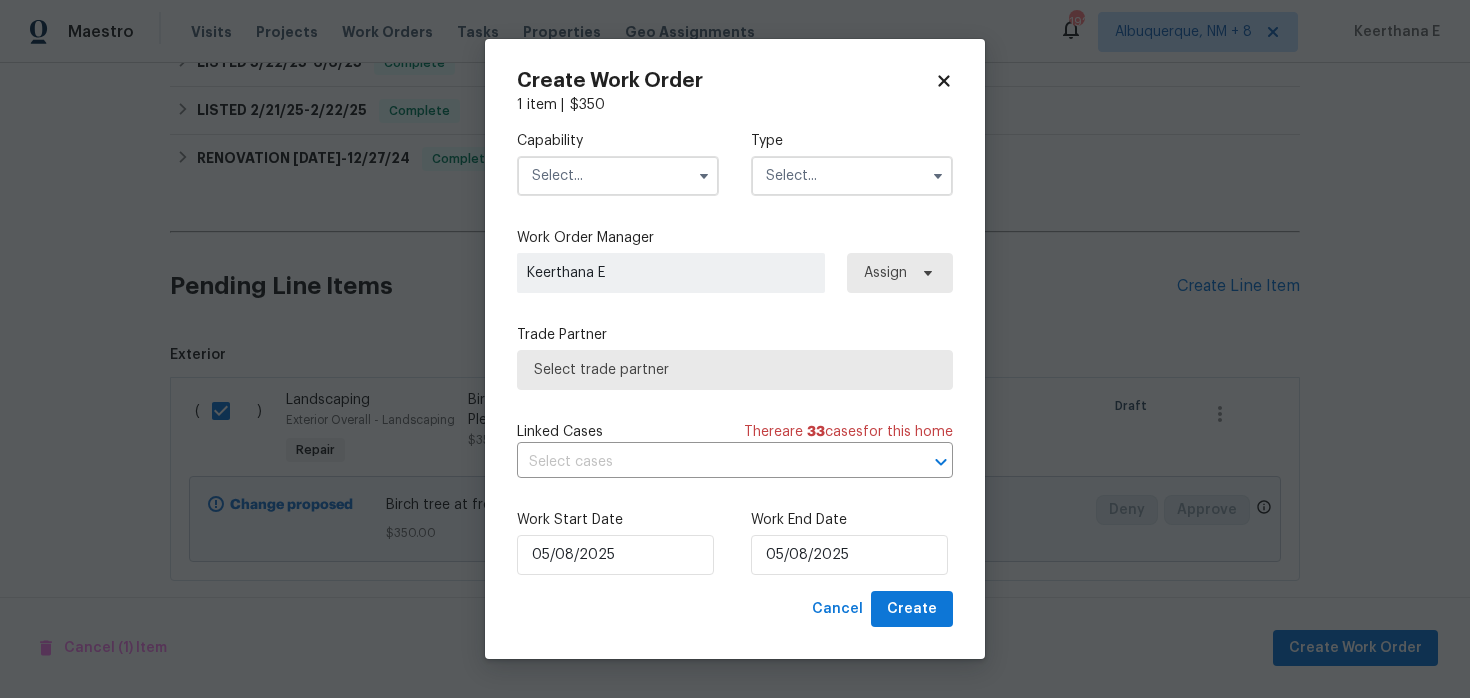 click at bounding box center (704, 176) 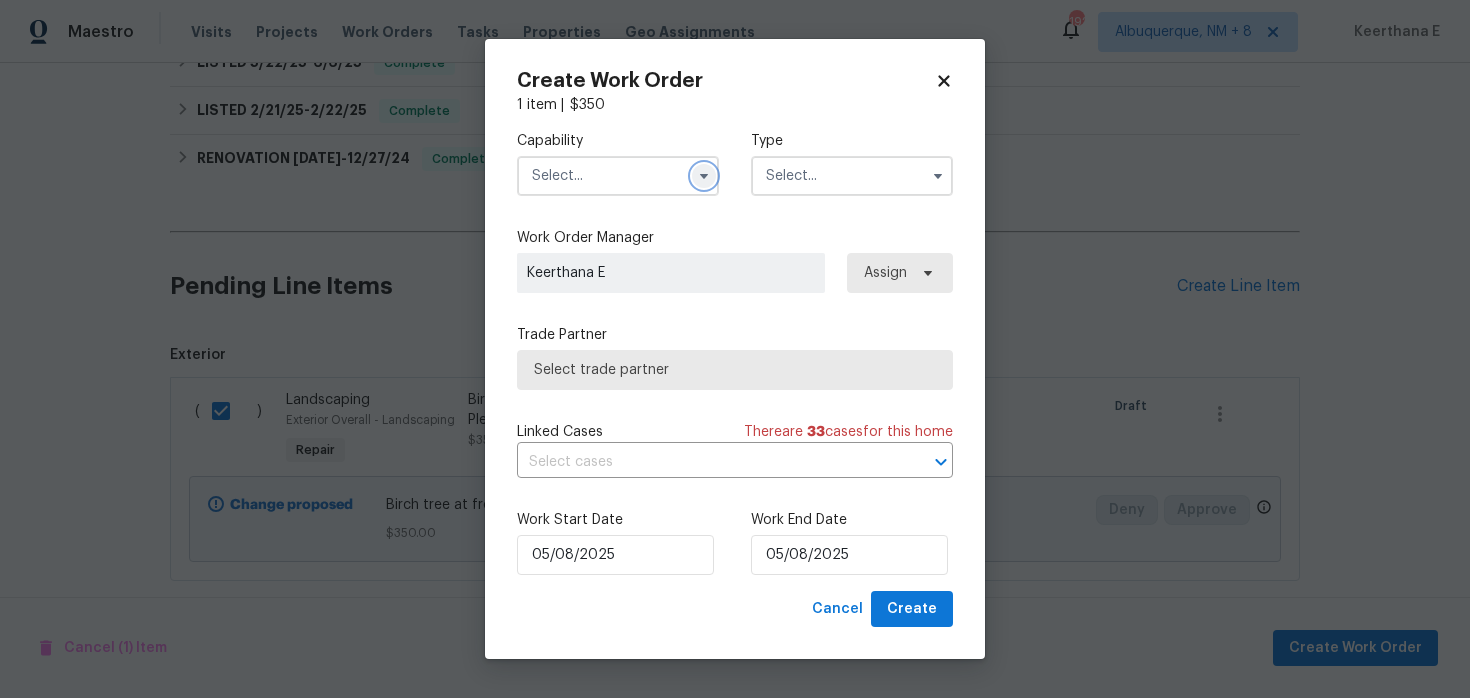 click 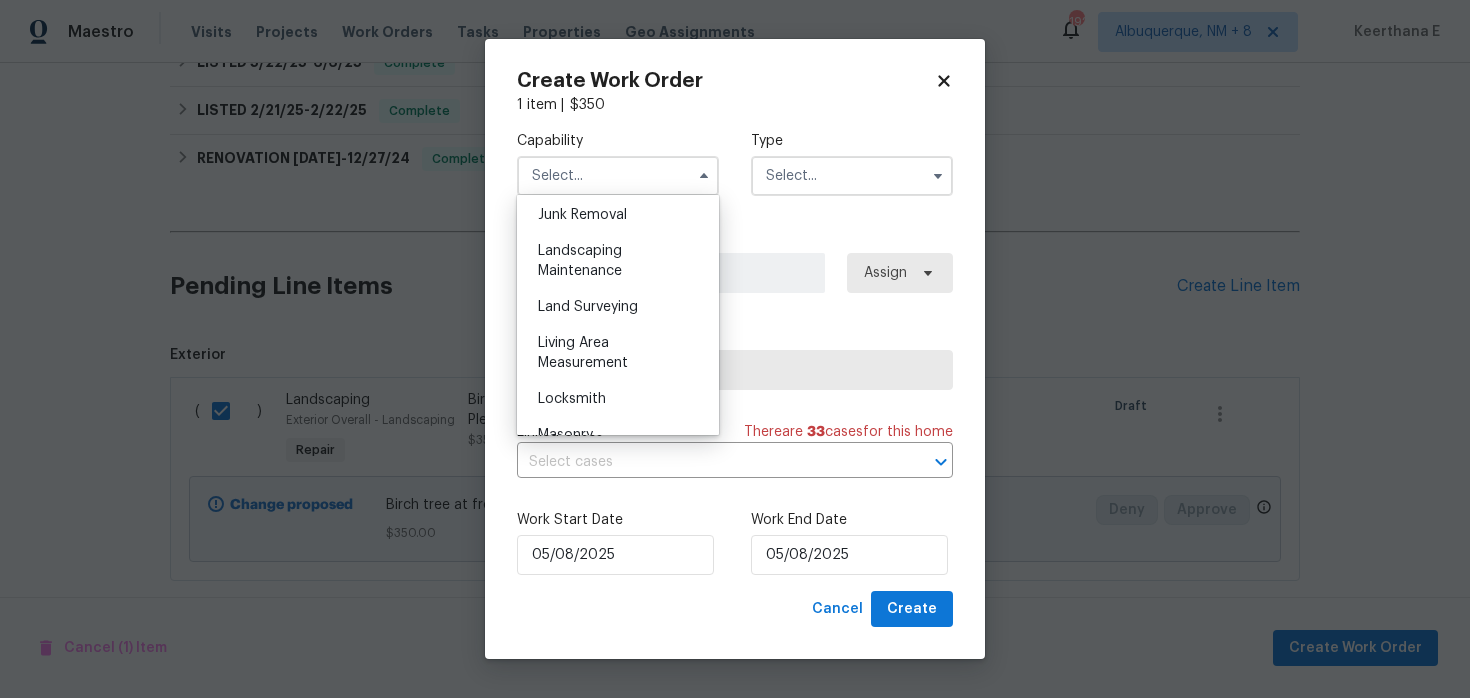 scroll, scrollTop: 1290, scrollLeft: 0, axis: vertical 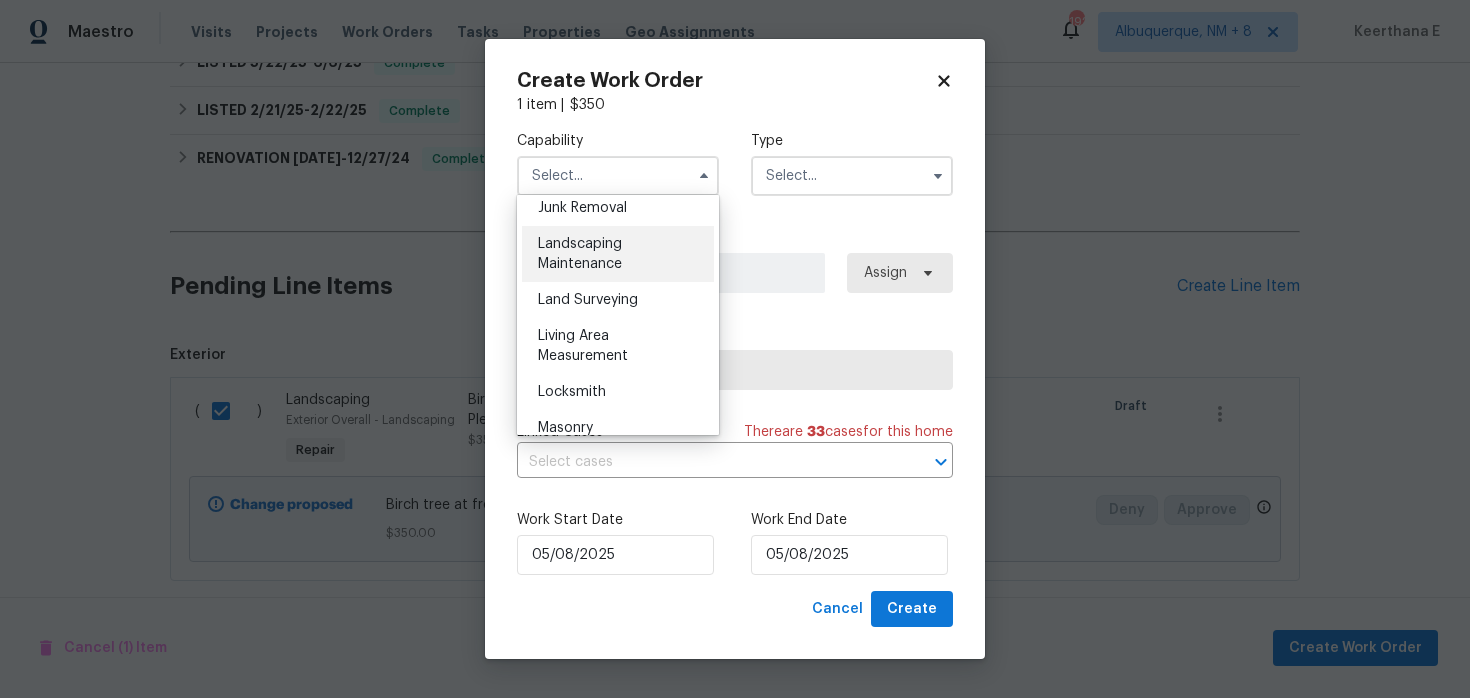 click on "Landscaping Maintenance" at bounding box center [618, 254] 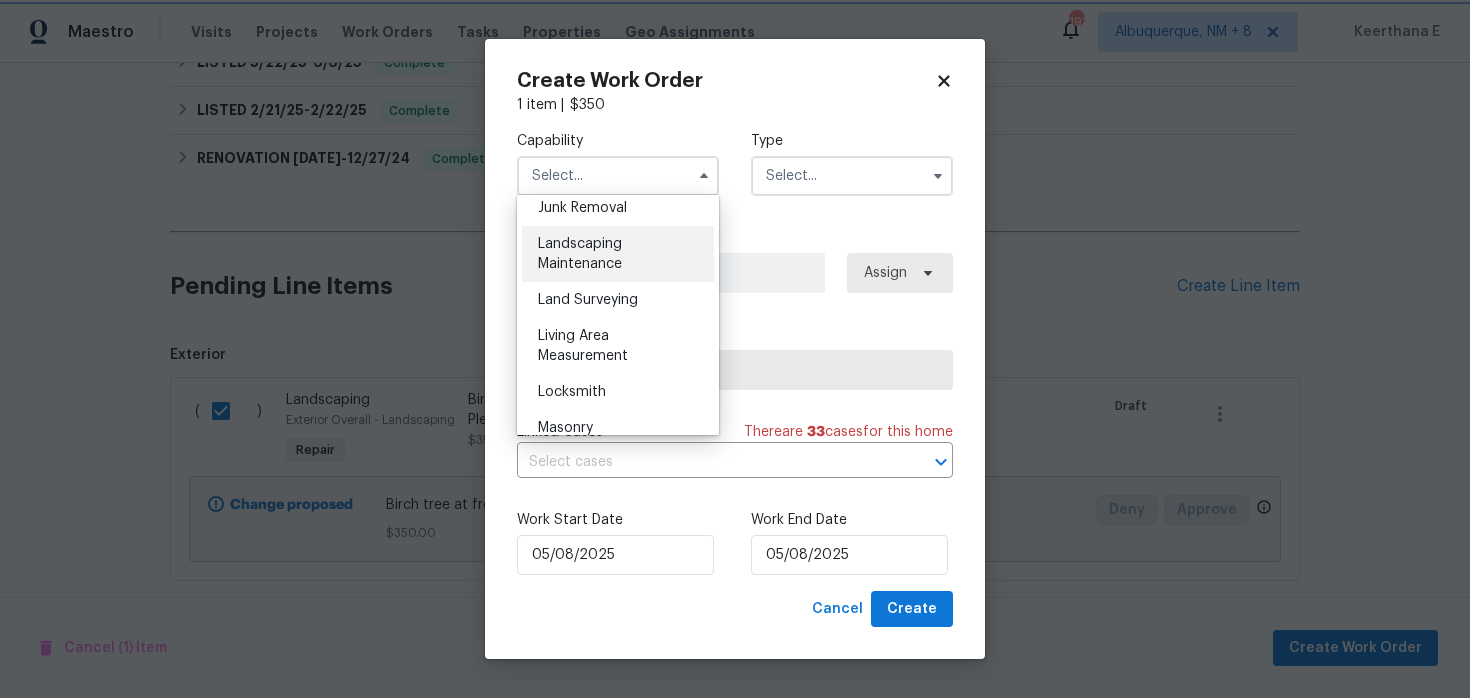 type on "Landscaping Maintenance" 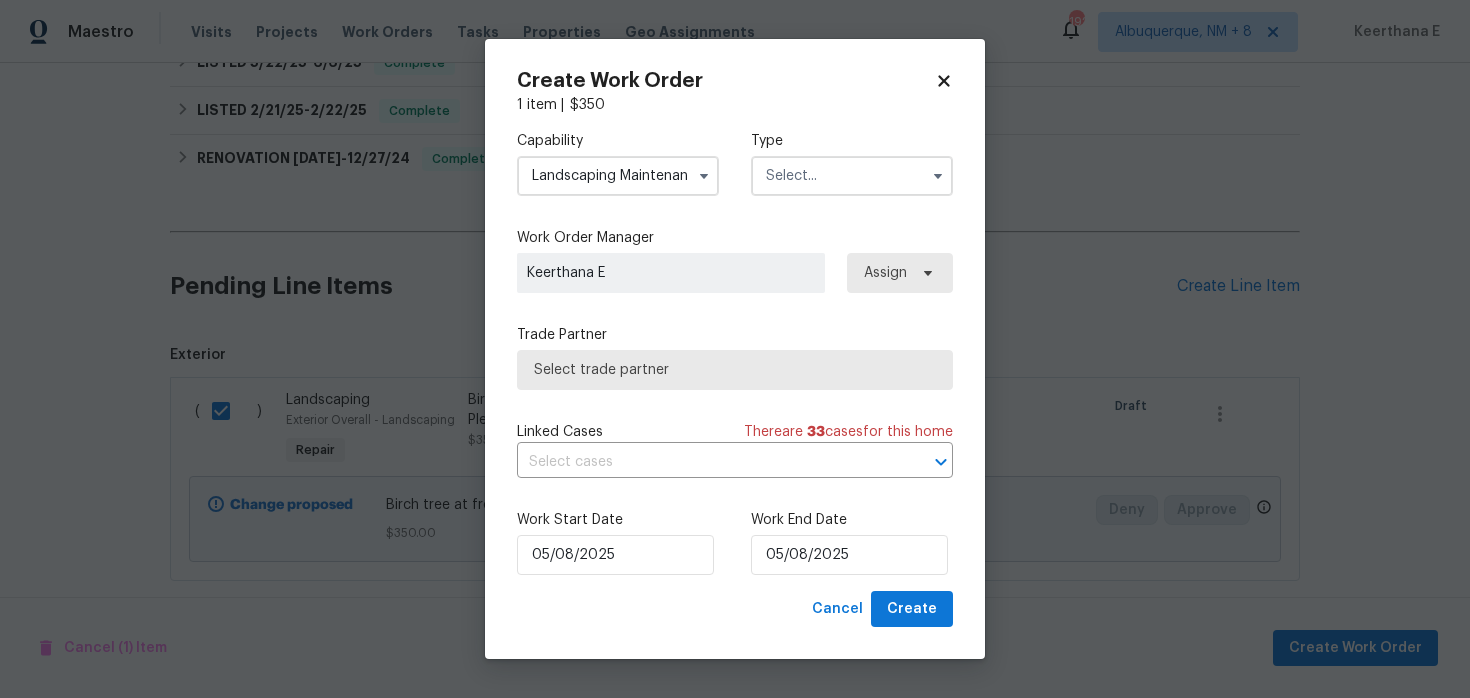 click at bounding box center [852, 176] 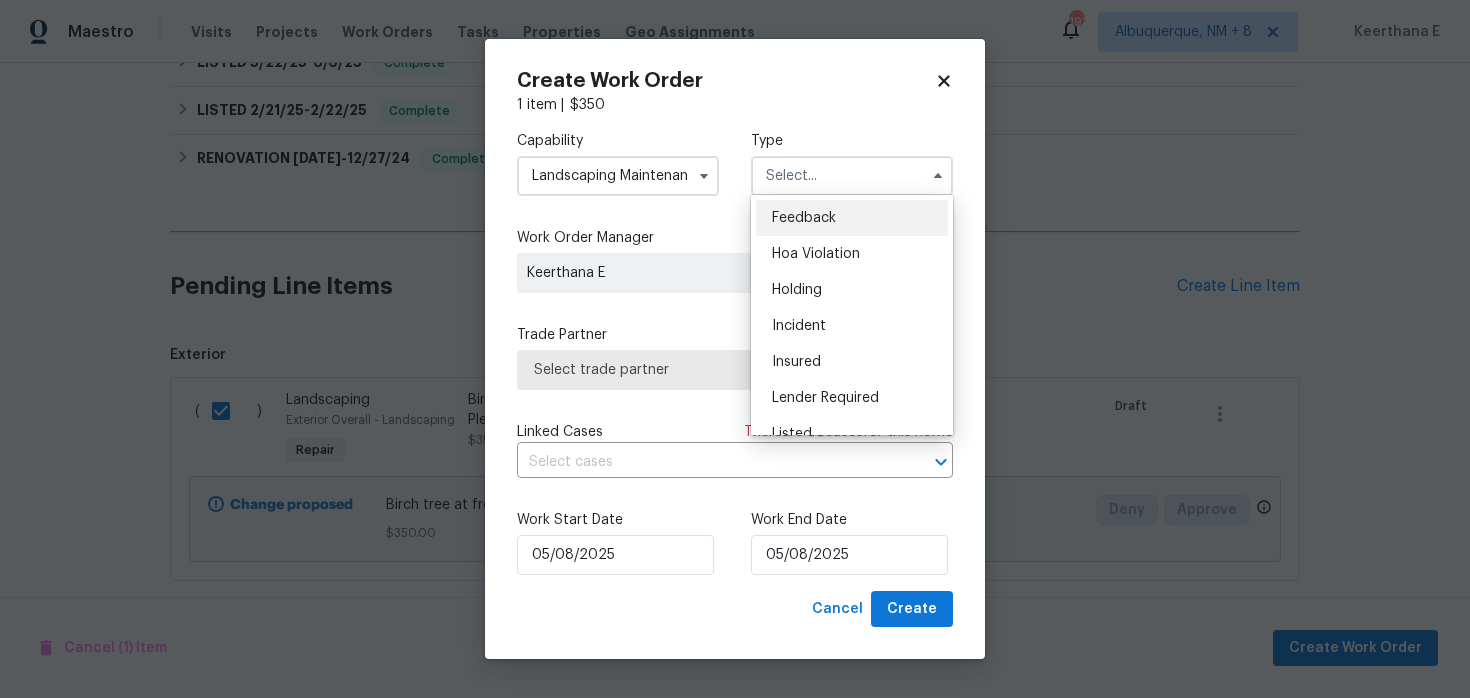click on "Feedback" at bounding box center (852, 218) 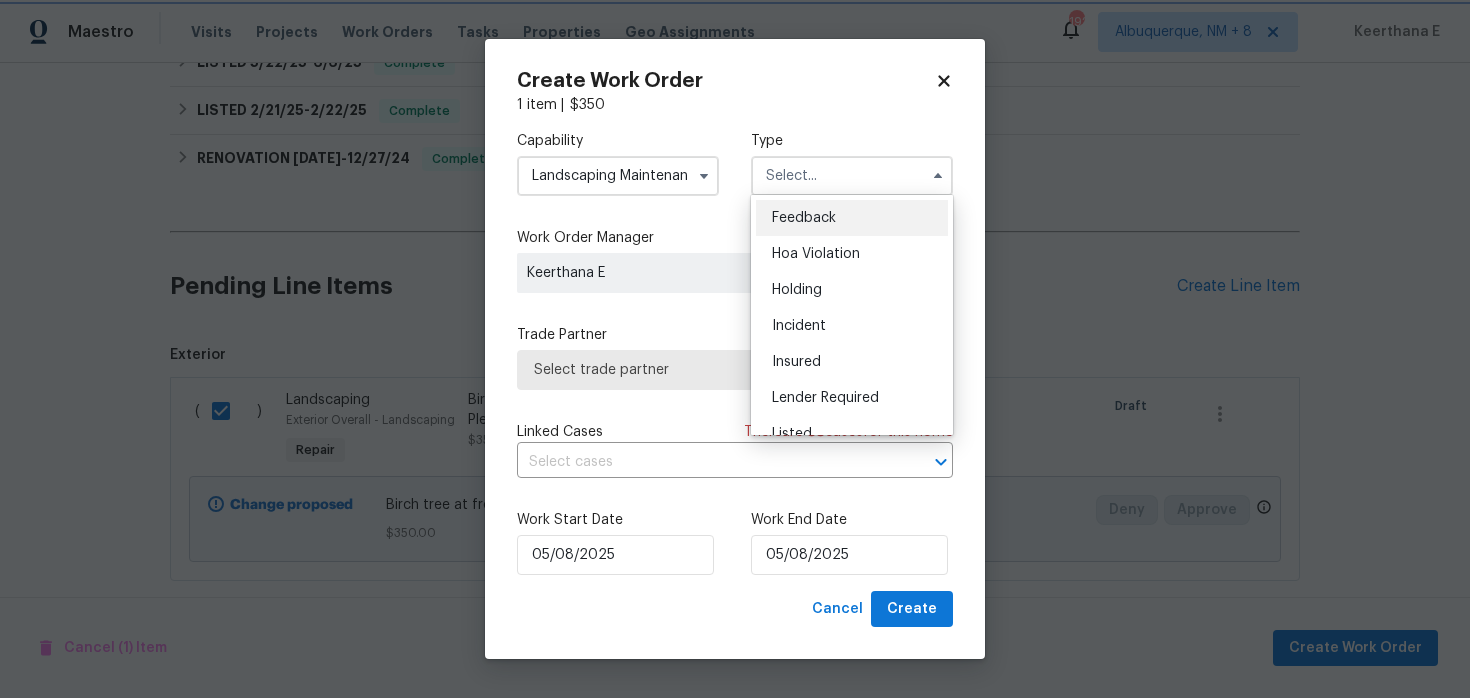 type on "Feedback" 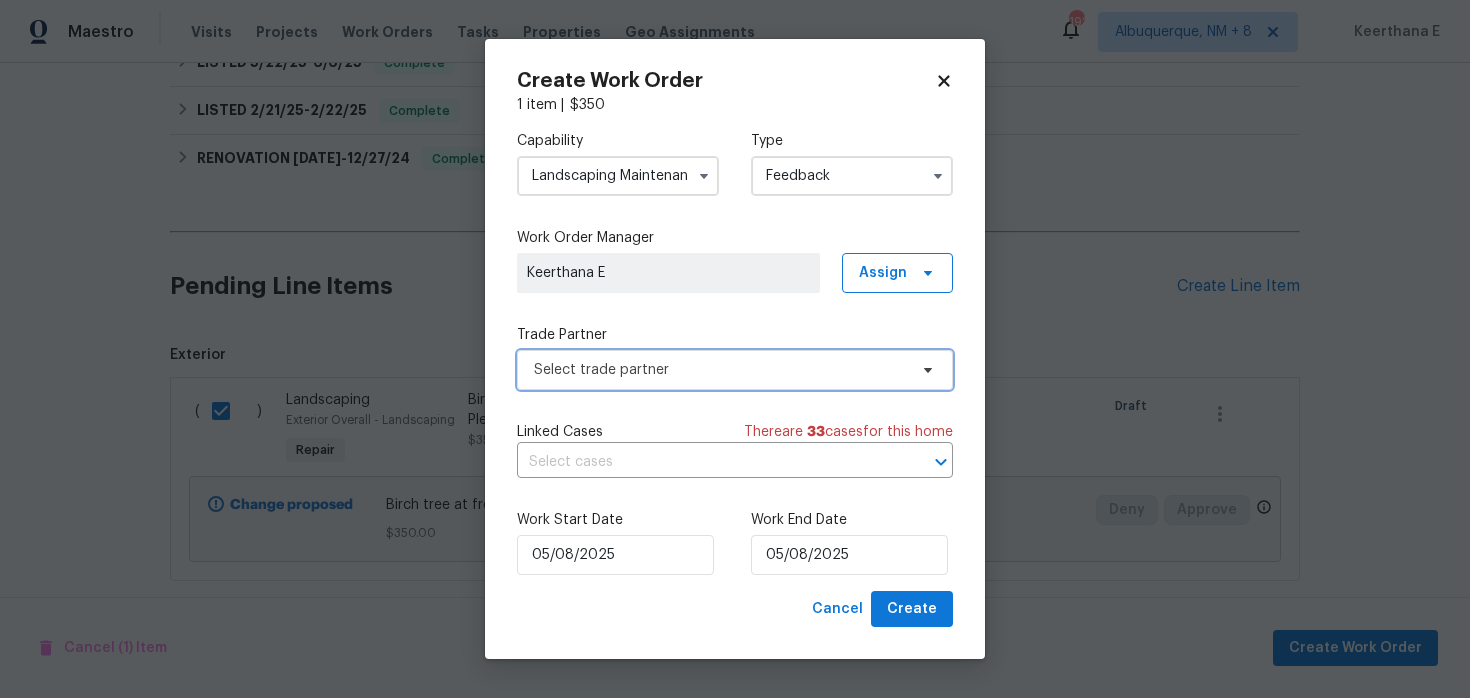 click on "Select trade partner" at bounding box center [735, 370] 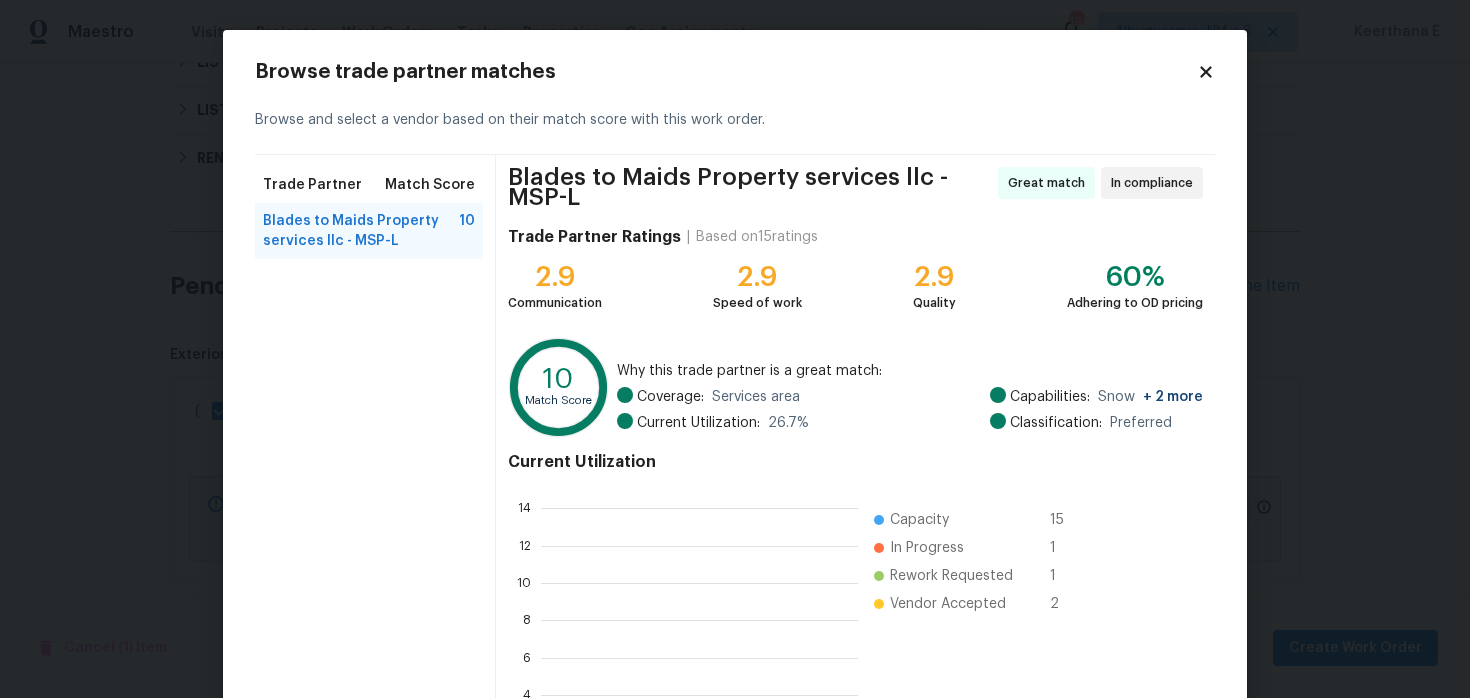 scroll, scrollTop: 2, scrollLeft: 2, axis: both 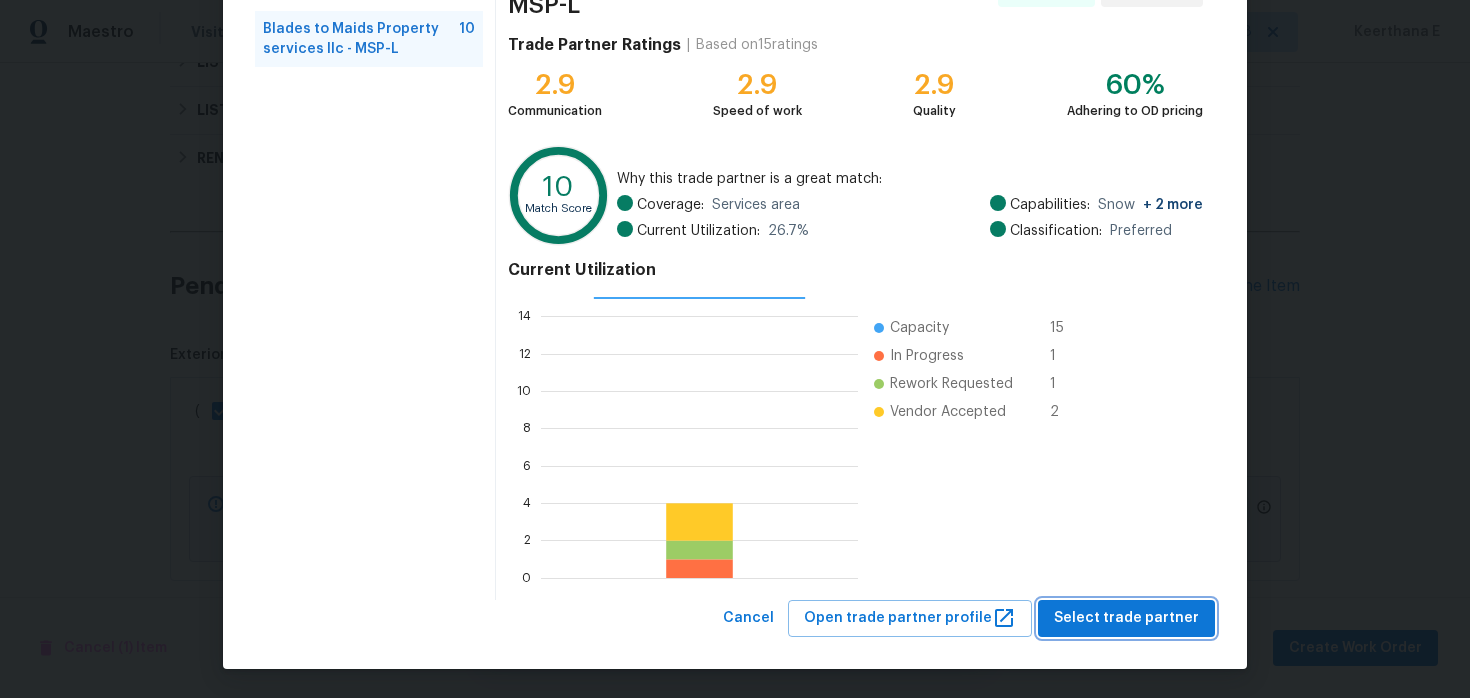 click on "Select trade partner" at bounding box center (1126, 618) 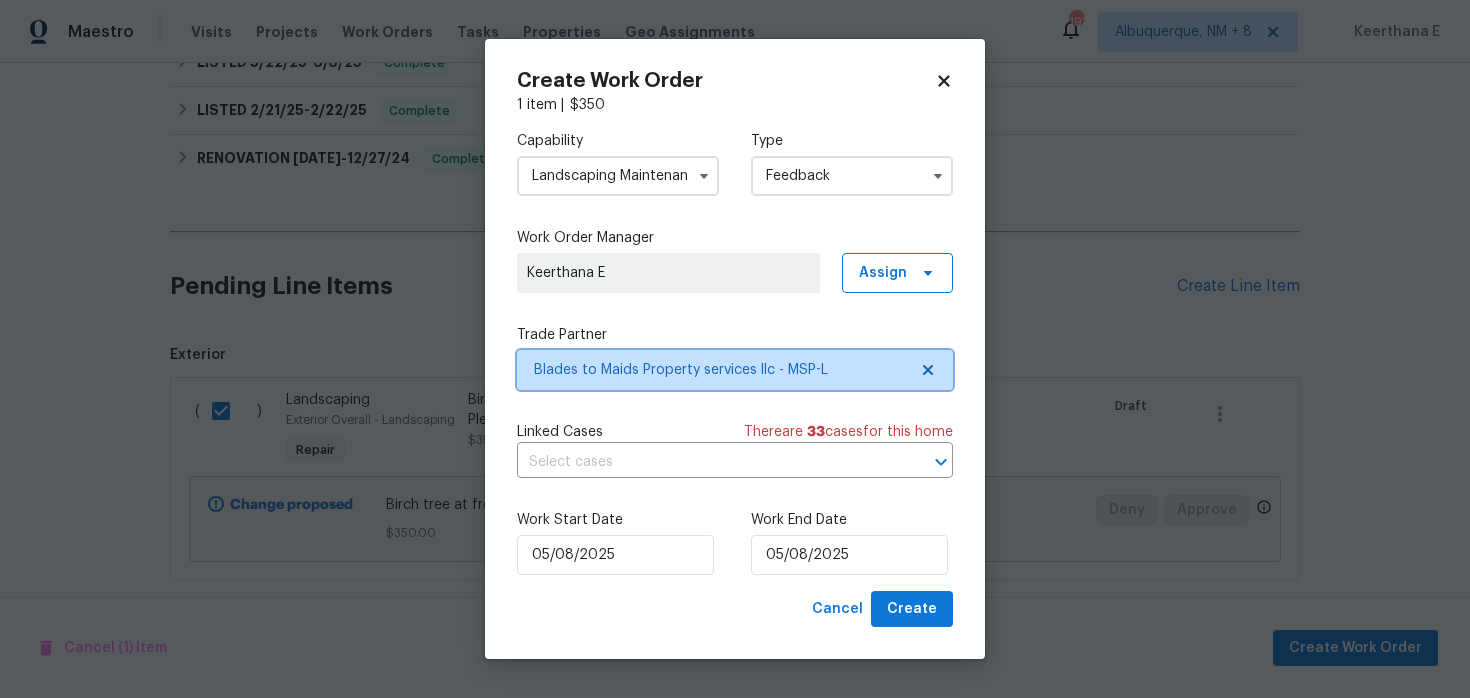 scroll, scrollTop: 0, scrollLeft: 0, axis: both 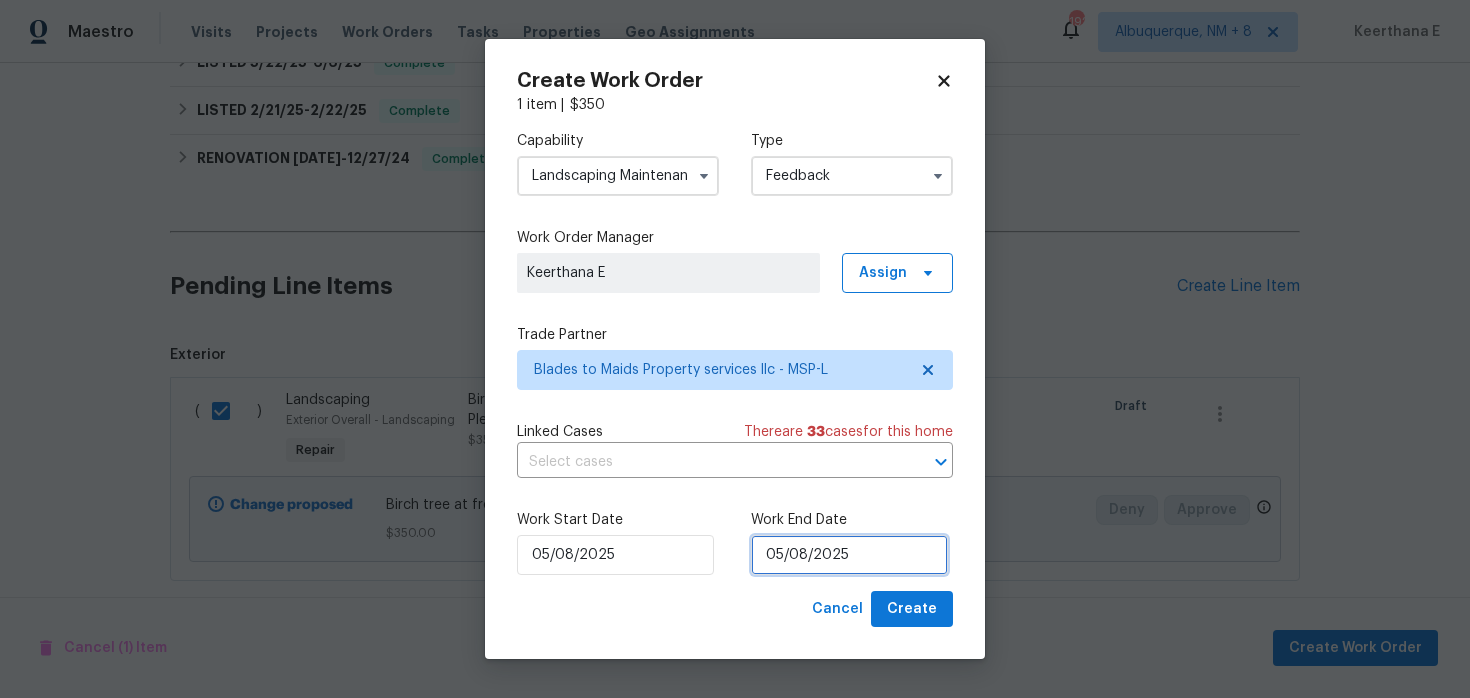 click on "05/08/2025" at bounding box center [849, 555] 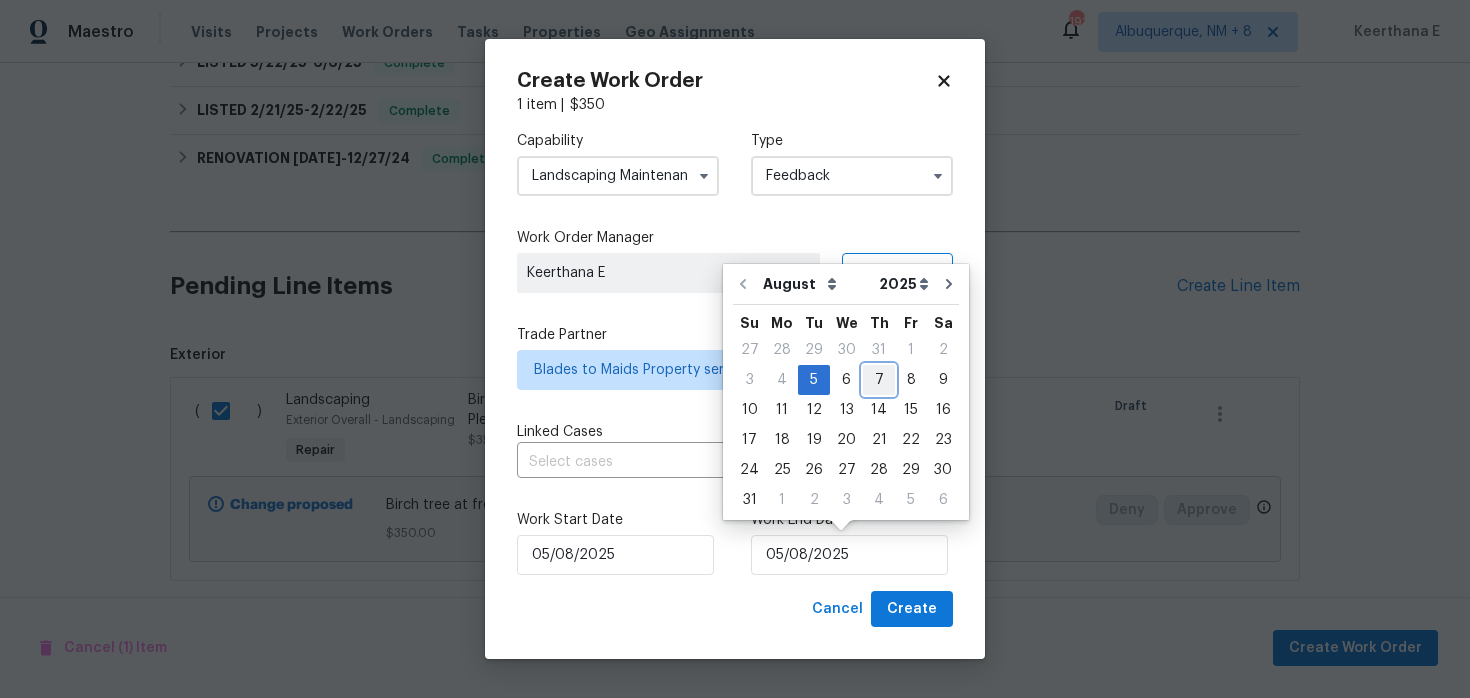 click on "7" at bounding box center (879, 380) 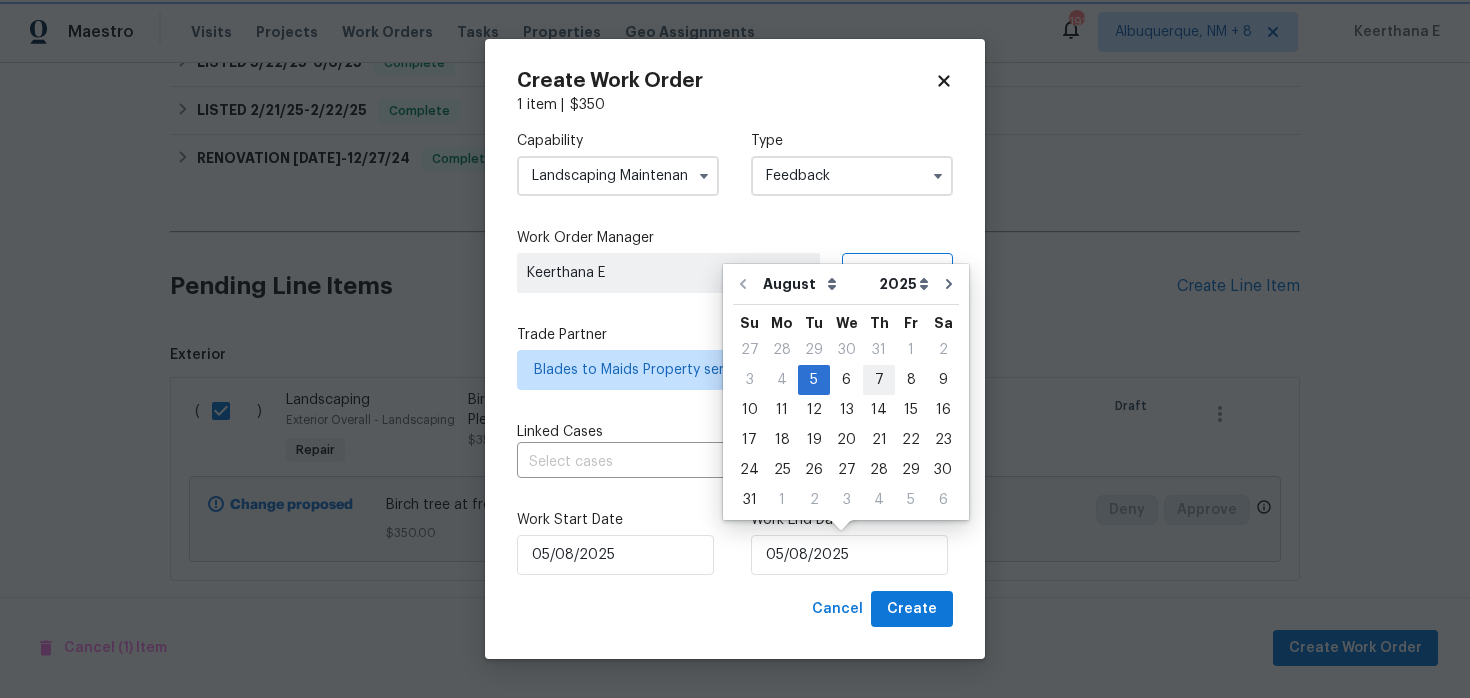 type on "07/08/2025" 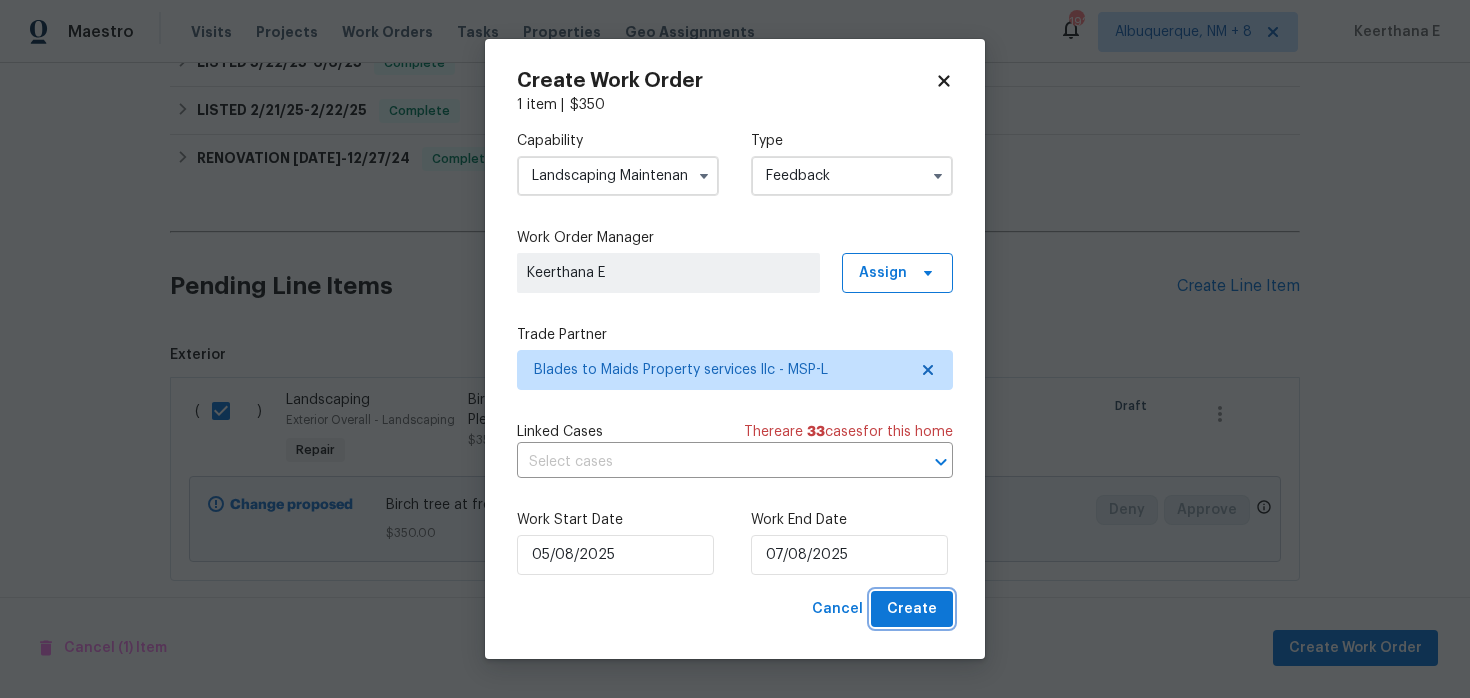 click on "Create" at bounding box center [912, 609] 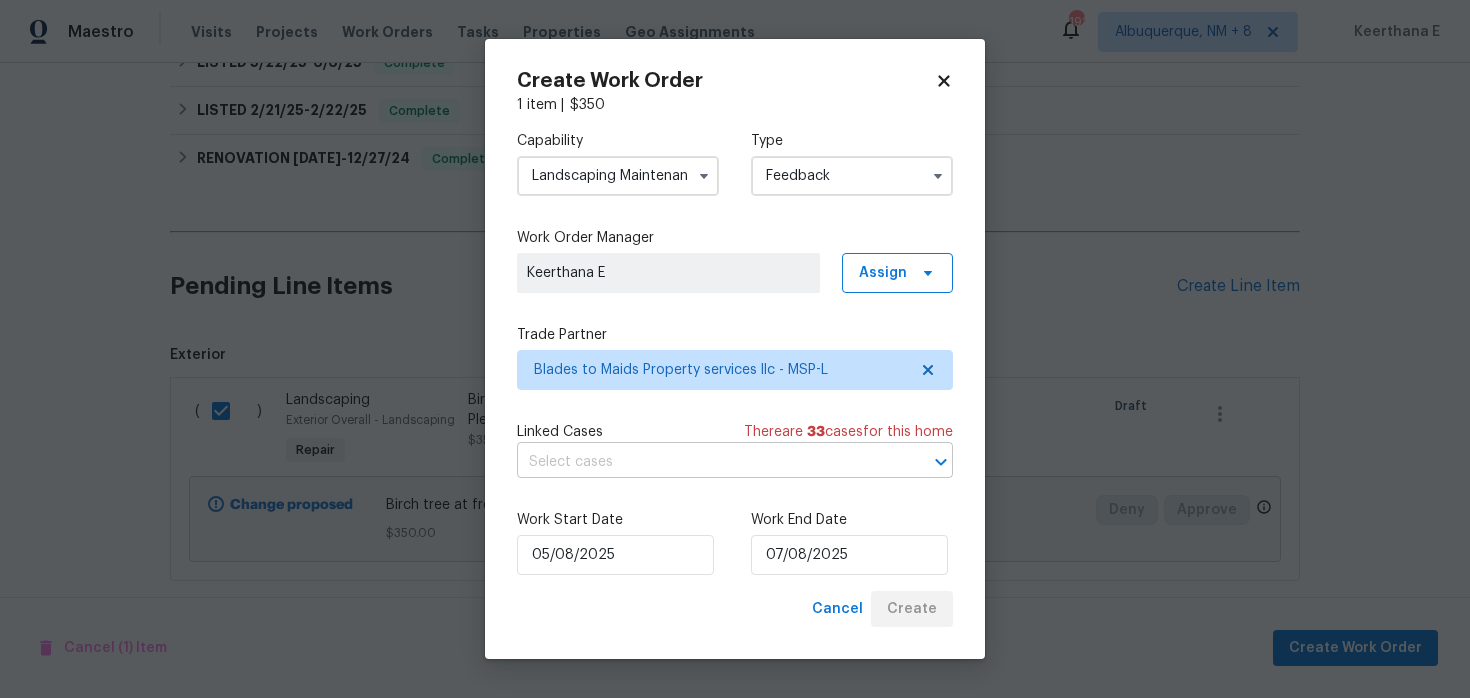 checkbox on "false" 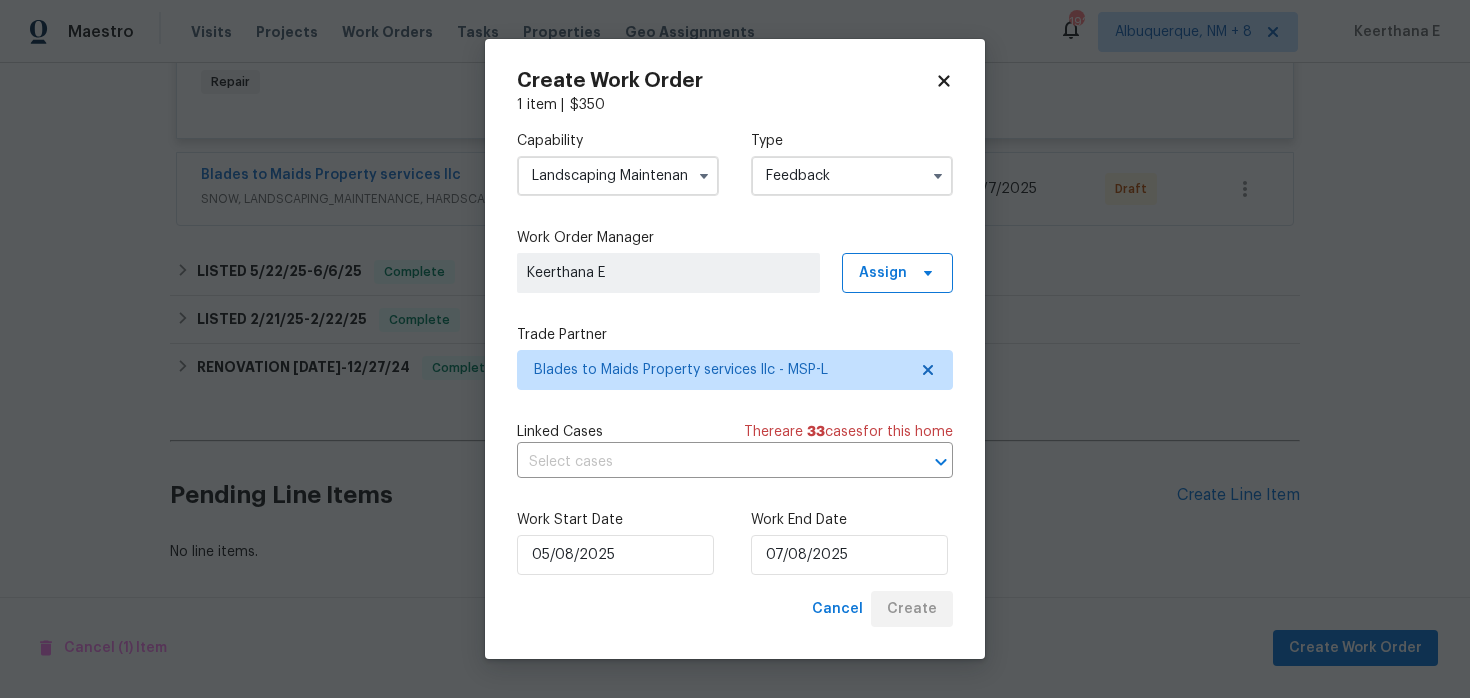scroll, scrollTop: 582, scrollLeft: 0, axis: vertical 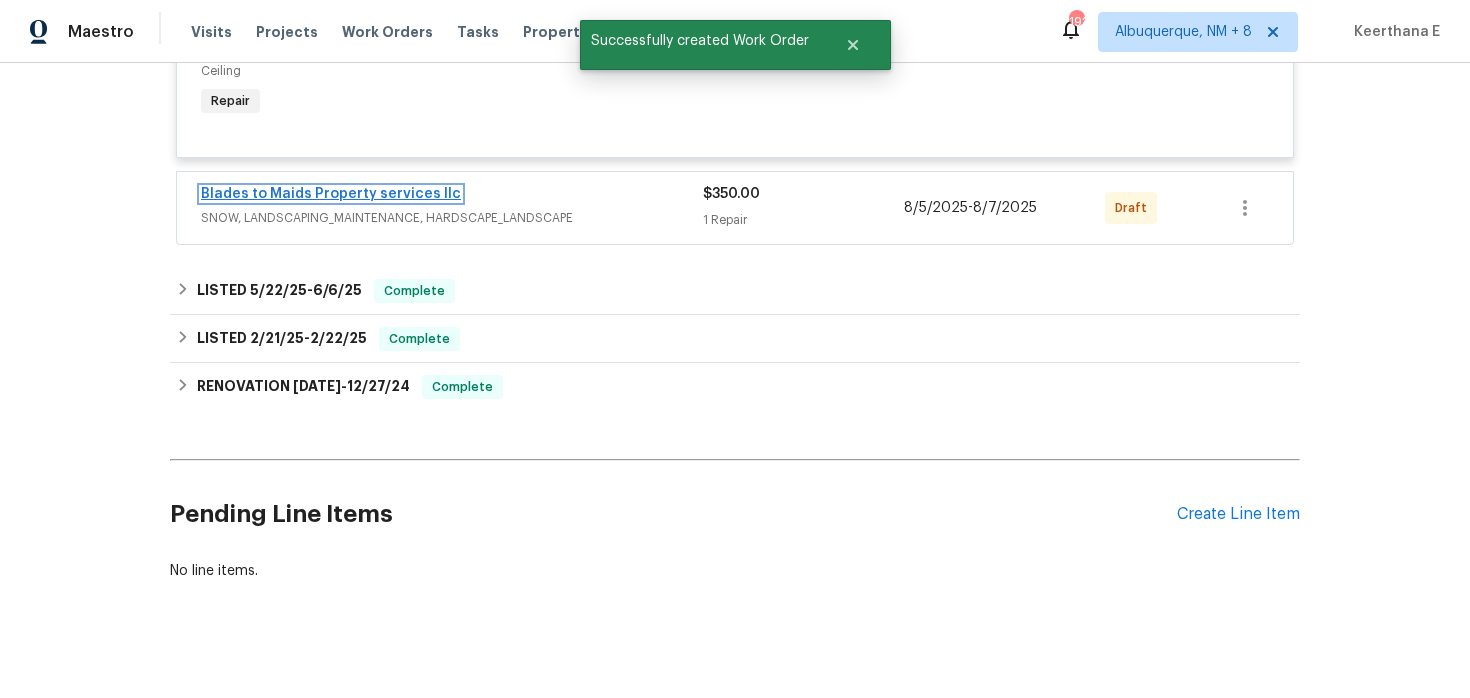 click on "Blades to Maids Property services llc" at bounding box center [331, 194] 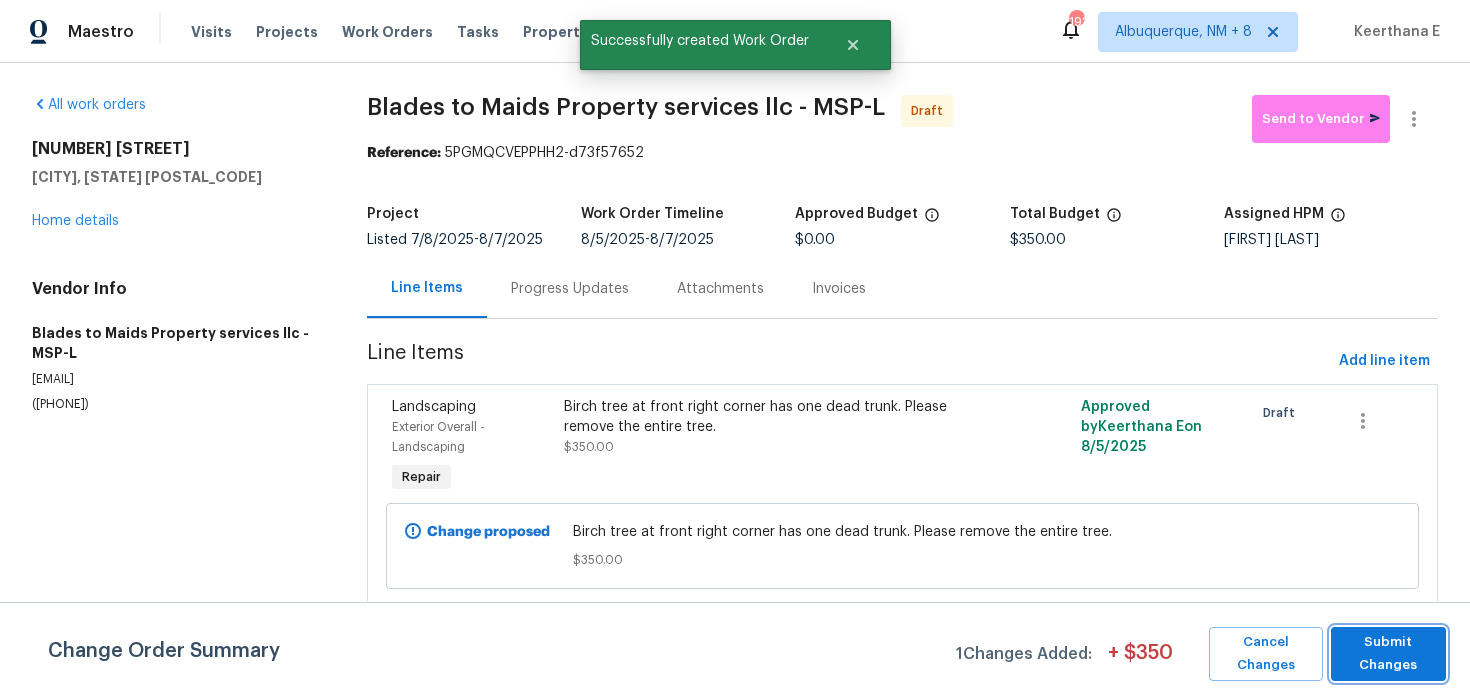click on "Submit Changes" at bounding box center (1388, 654) 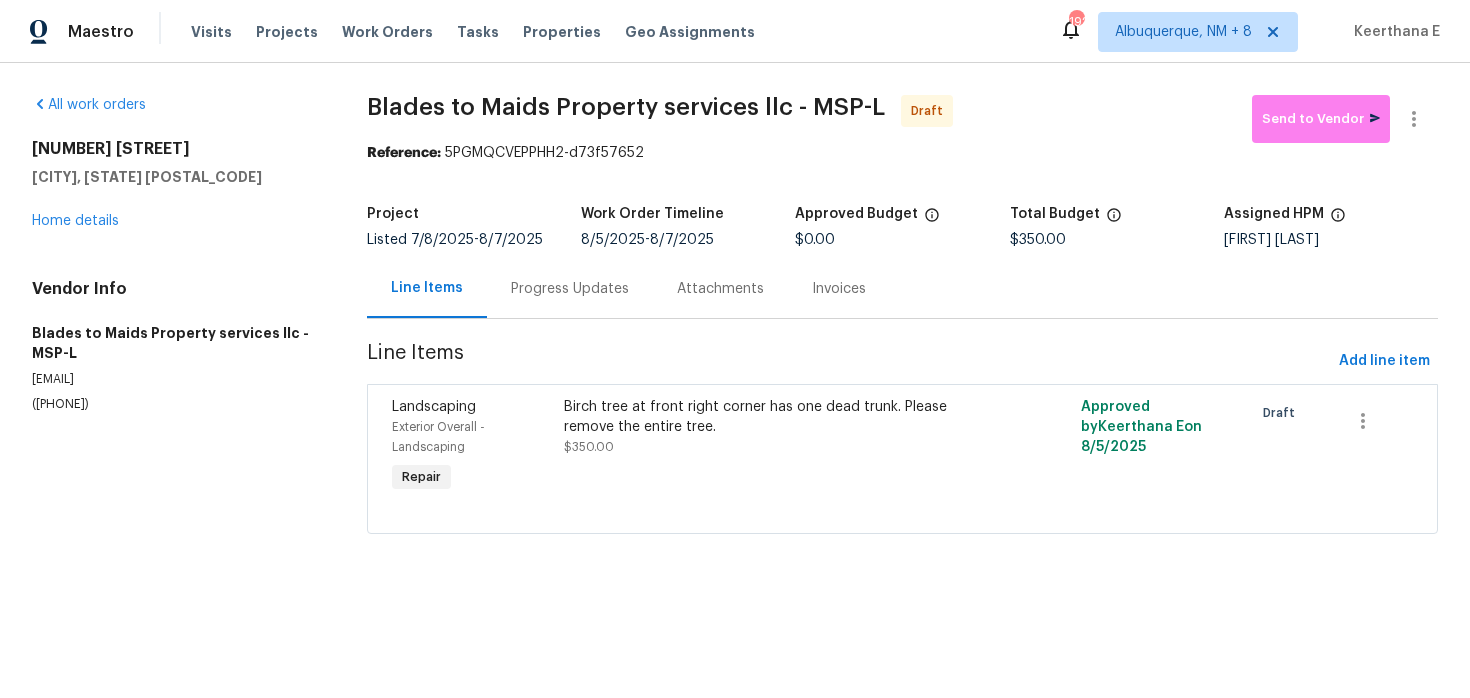click on "Progress Updates" at bounding box center [570, 288] 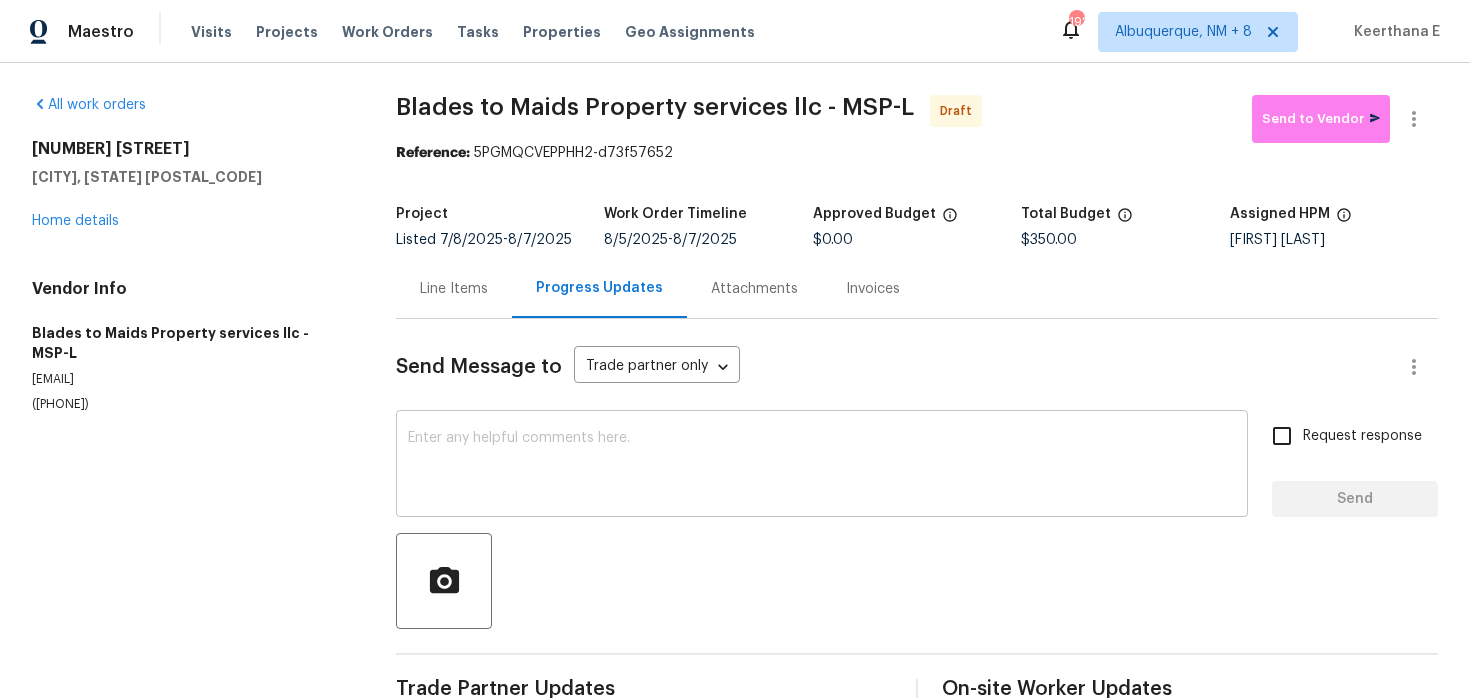 click on "x ​" at bounding box center (822, 466) 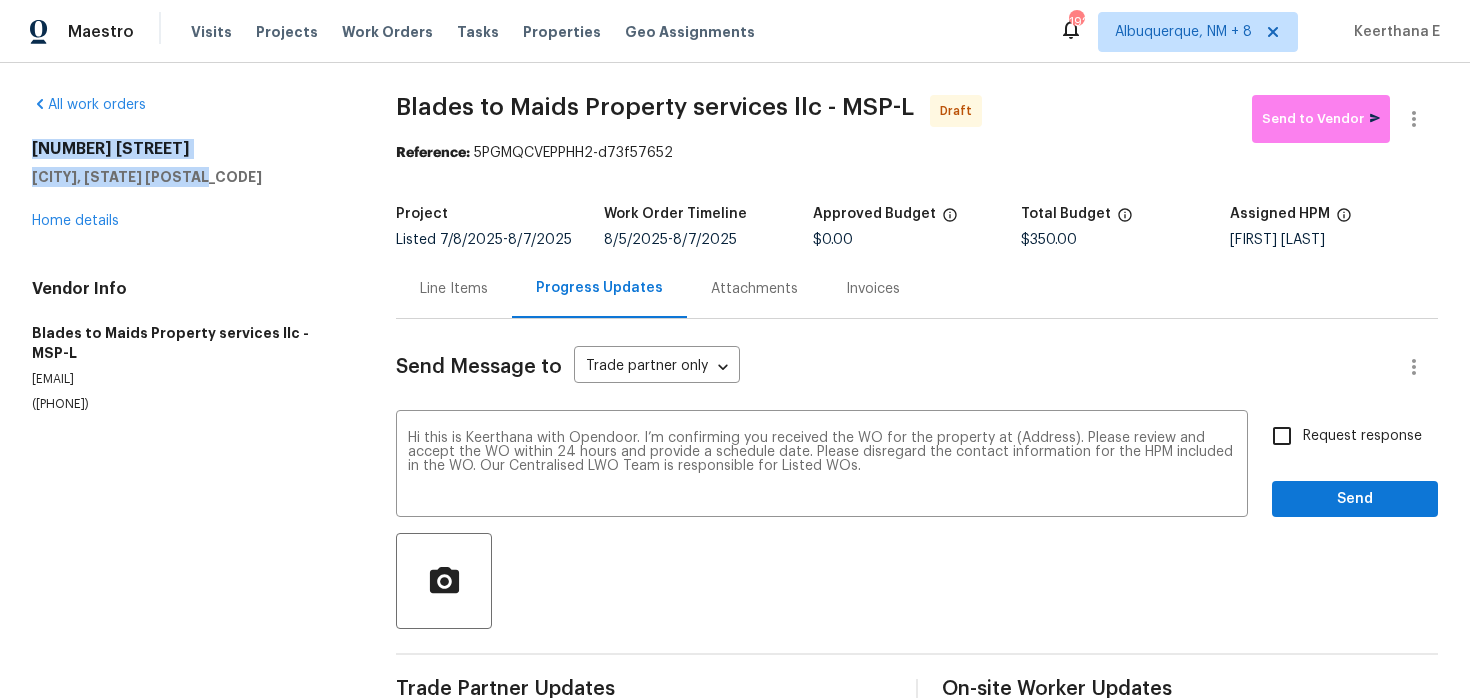 drag, startPoint x: 33, startPoint y: 150, endPoint x: 206, endPoint y: 182, distance: 175.93465 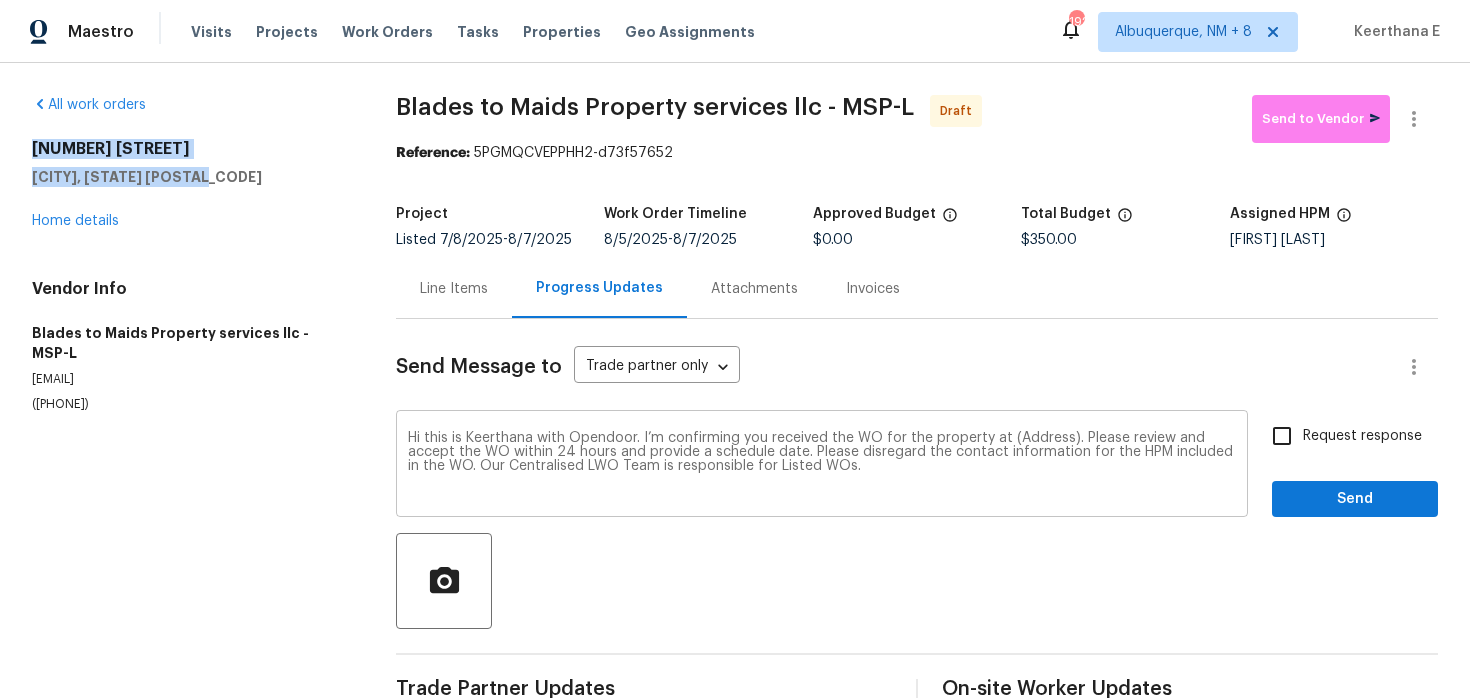 click on "Hi this is Keerthana with Opendoor. I’m confirming you received the WO for the property at (Address). Please review and accept the WO within 24 hours and provide a schedule date. Please disregard the contact information for the HPM included in the WO. Our Centralised LWO Team is responsible for Listed WOs." at bounding box center [822, 466] 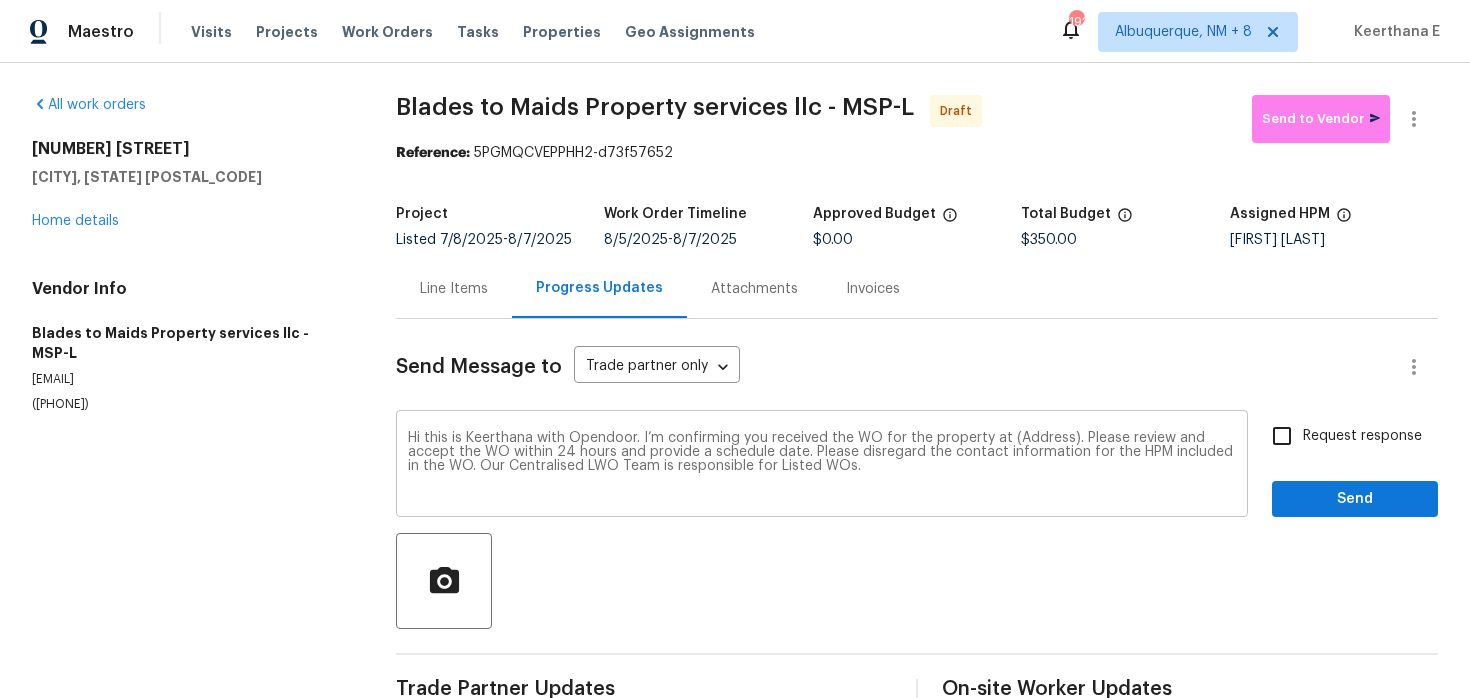 click on "Hi this is Keerthana with Opendoor. I’m confirming you received the WO for the property at (Address). Please review and accept the WO within 24 hours and provide a schedule date. Please disregard the contact information for the HPM included in the WO. Our Centralised LWO Team is responsible for Listed WOs." at bounding box center [822, 466] 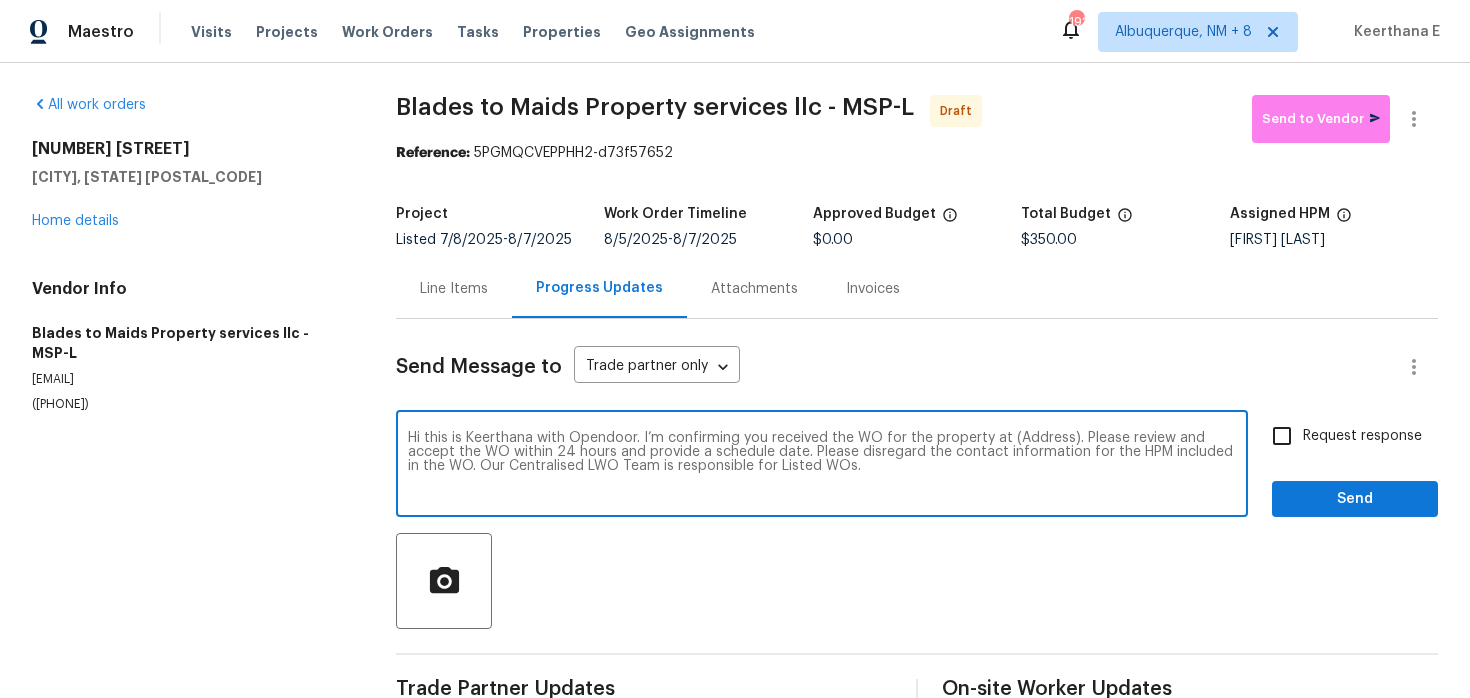 paste on "[NUMBER] [STREET]
[CITY], [STATE] [POSTAL_CODE]" 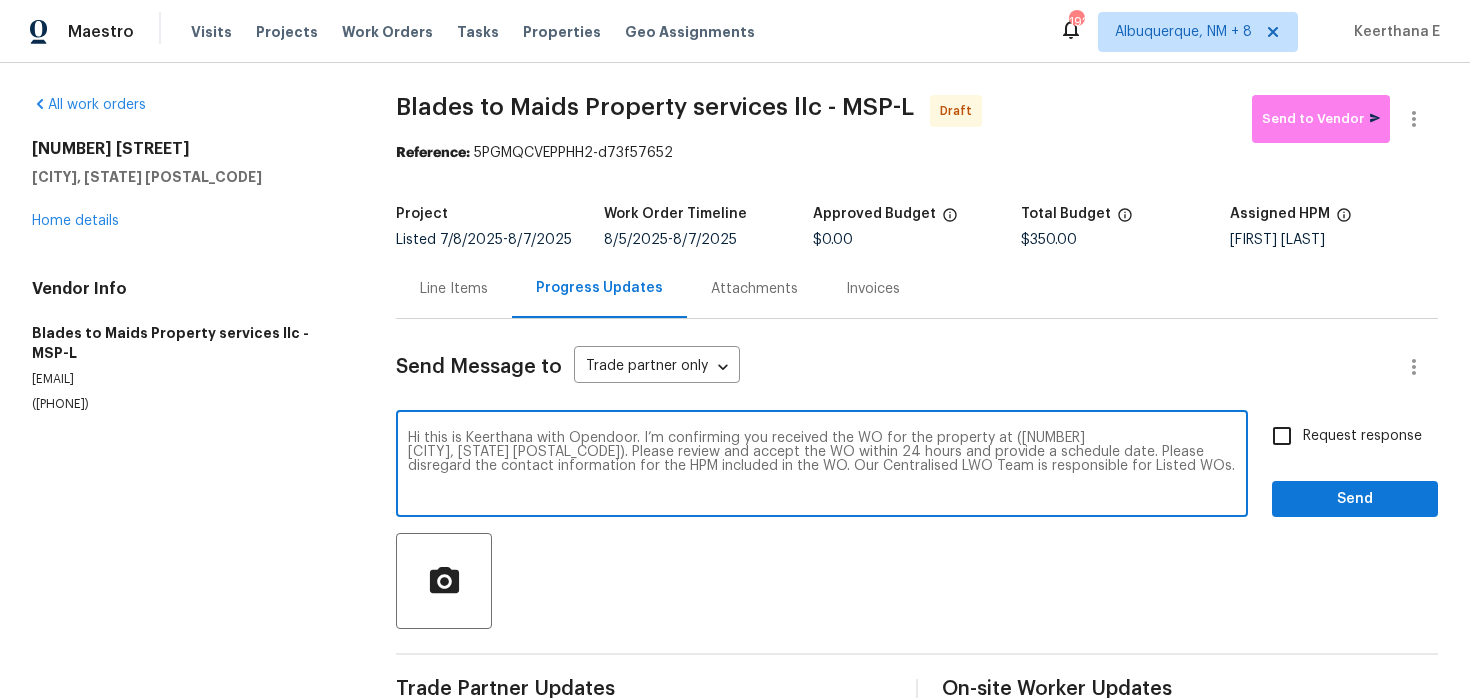 type on "Hi this is Keerthana with Opendoor. I’m confirming you received the WO for the property at ([NUMBER]
[CITY], [STATE] [POSTAL_CODE]). Please review and accept the WO within 24 hours and provide a schedule date. Please disregard the contact information for the HPM included in the WO. Our Centralised LWO Team is responsible for Listed WOs." 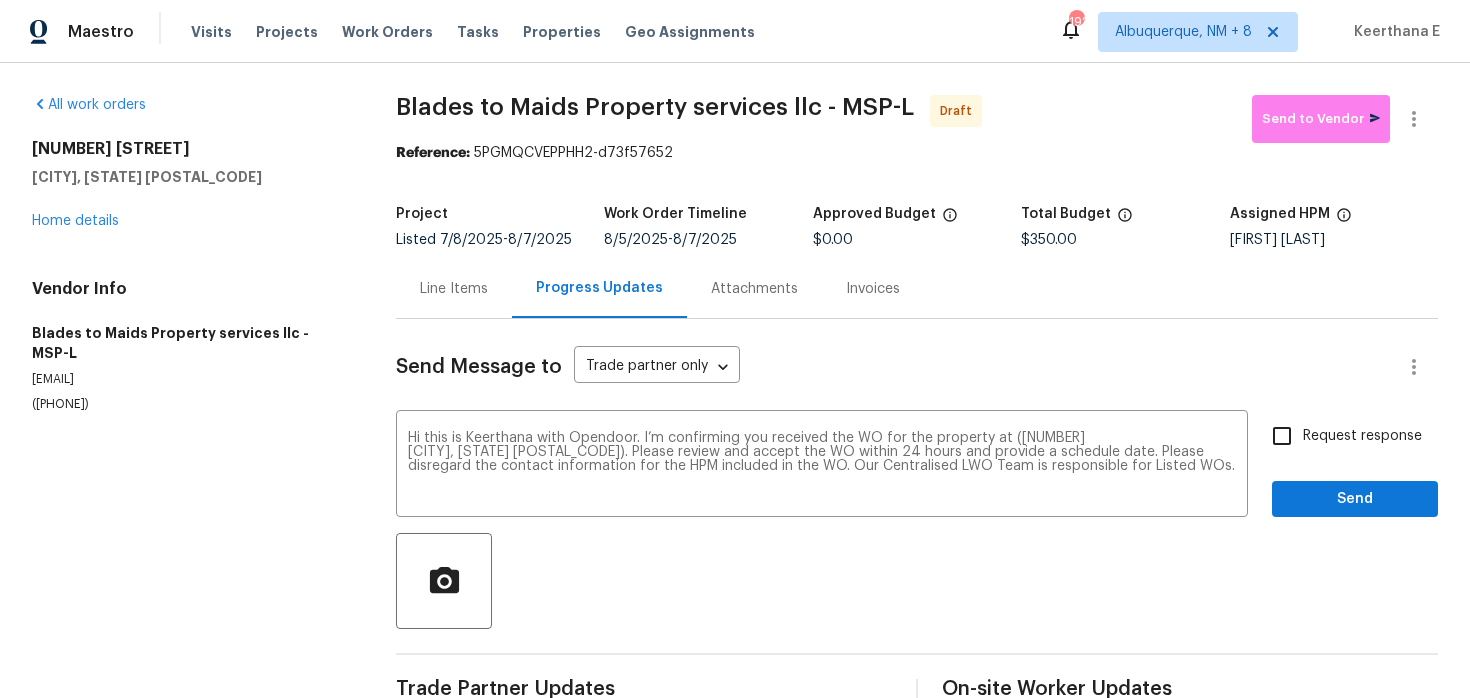 click on "Request response" at bounding box center (1362, 436) 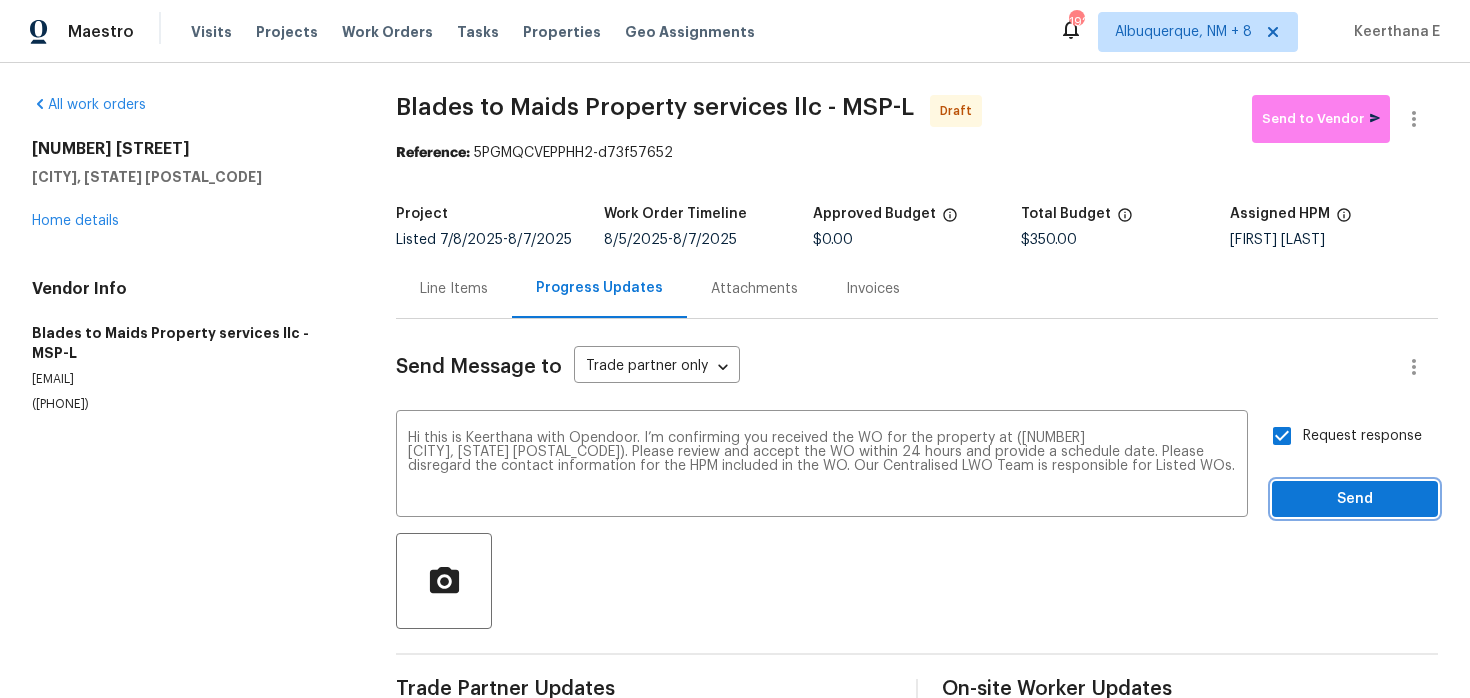 click on "Send" at bounding box center (1355, 499) 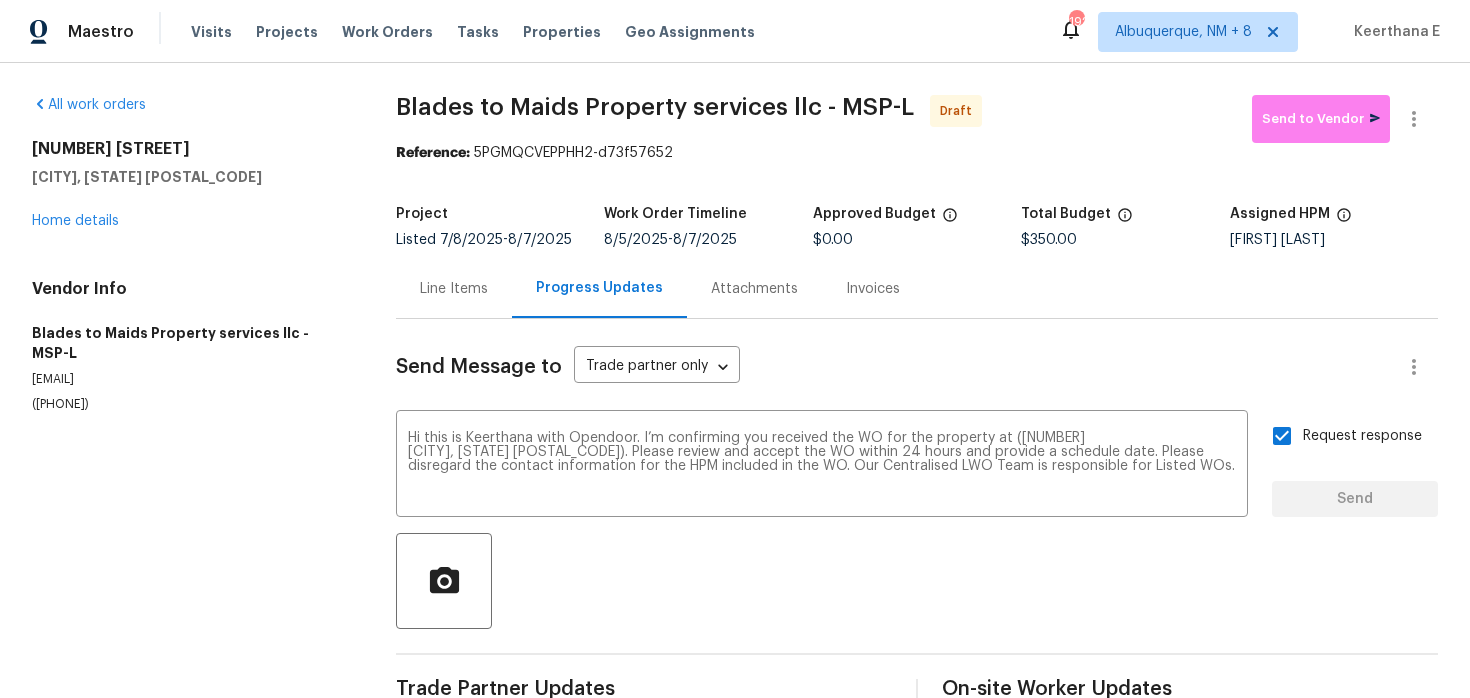 type 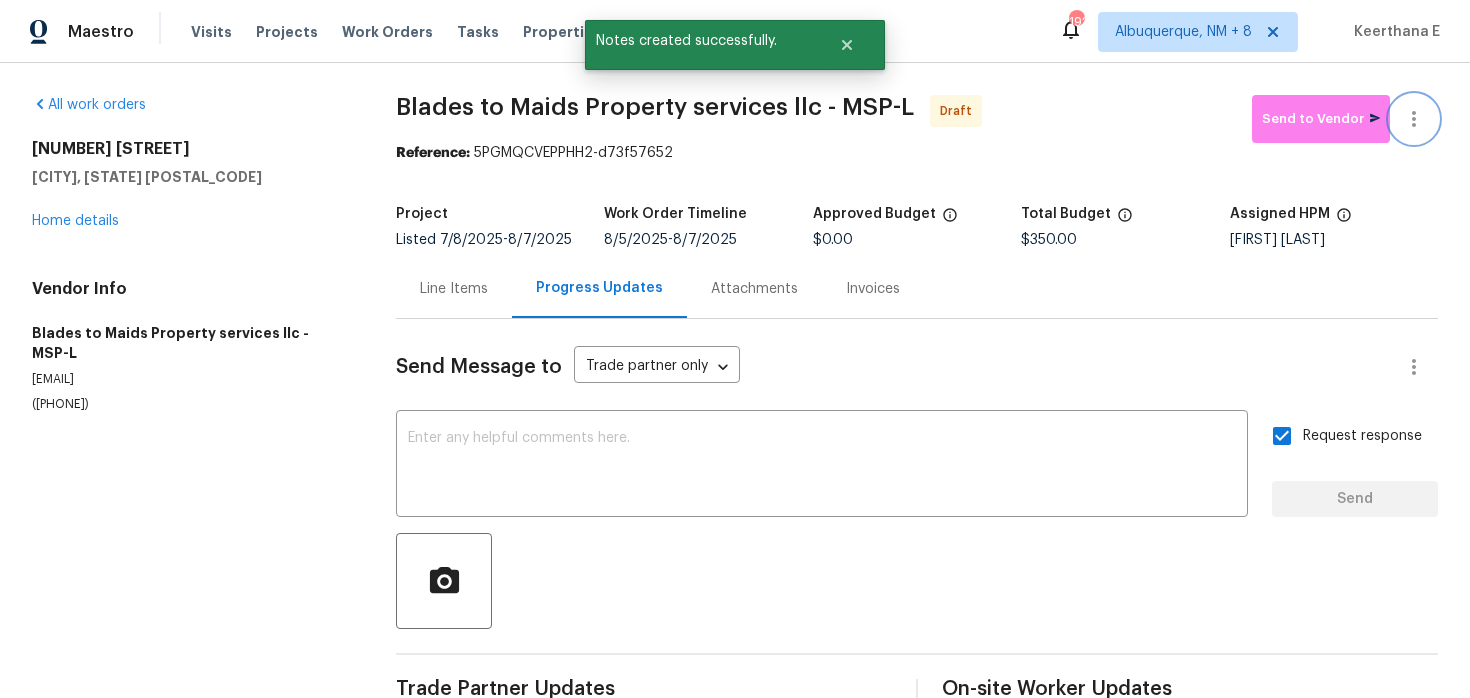 click at bounding box center (1414, 119) 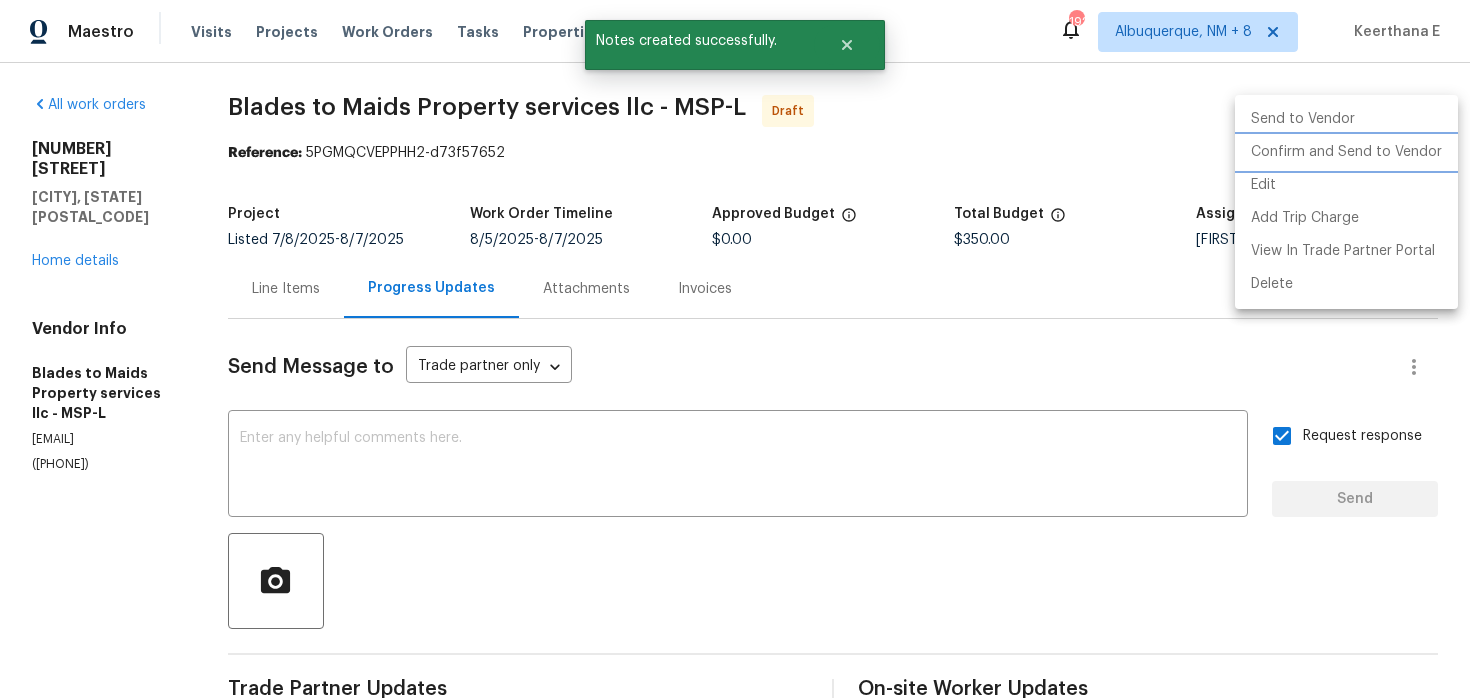 click on "Confirm and Send to Vendor" at bounding box center [1346, 152] 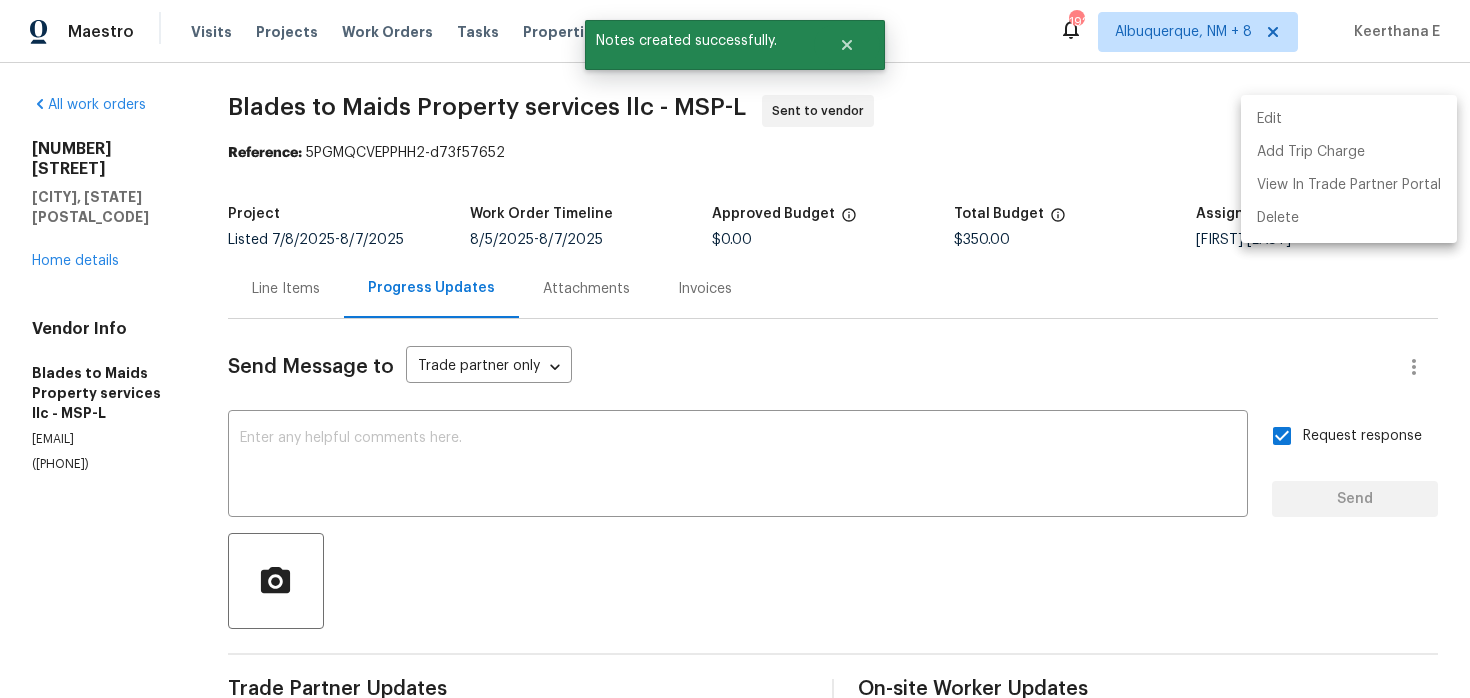 click at bounding box center (735, 349) 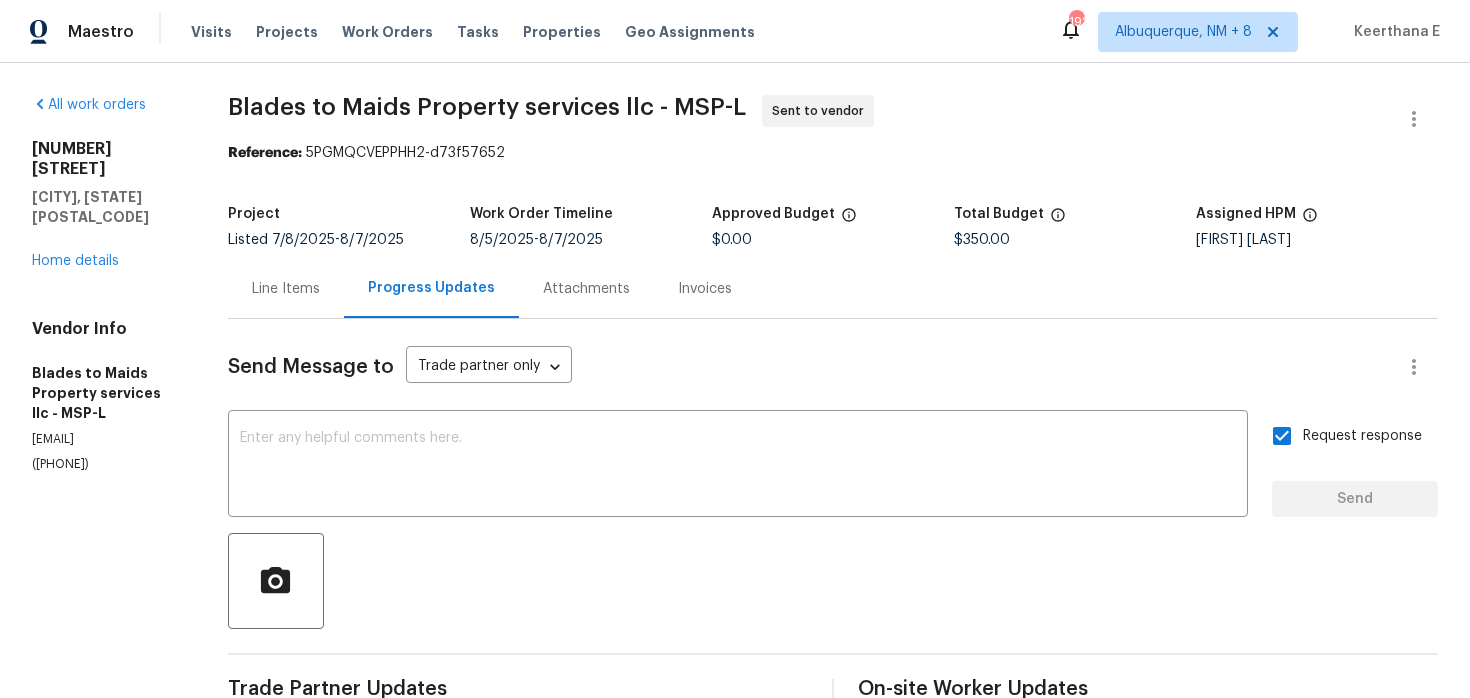 click on "Blades to Maids Property services llc - MSP-L Sent to vendor" at bounding box center (809, 119) 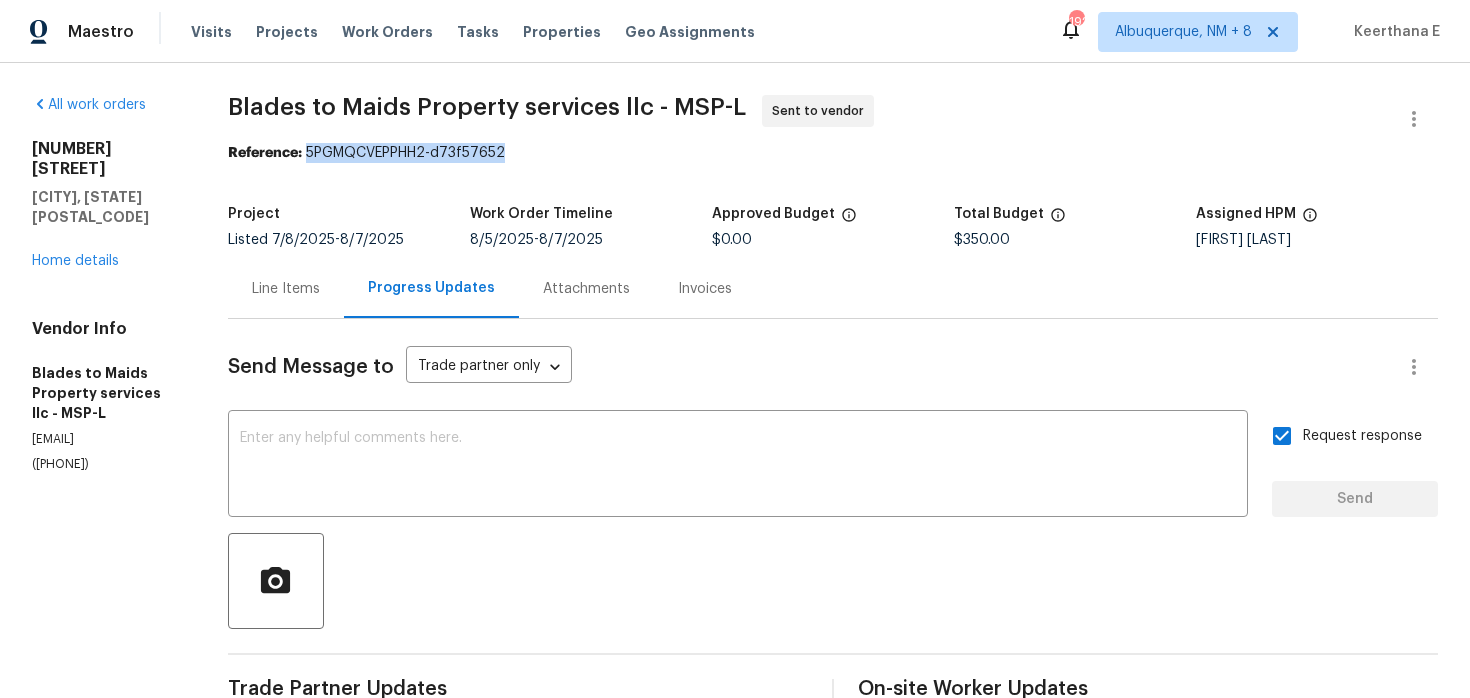 drag, startPoint x: 310, startPoint y: 153, endPoint x: 505, endPoint y: 151, distance: 195.01025 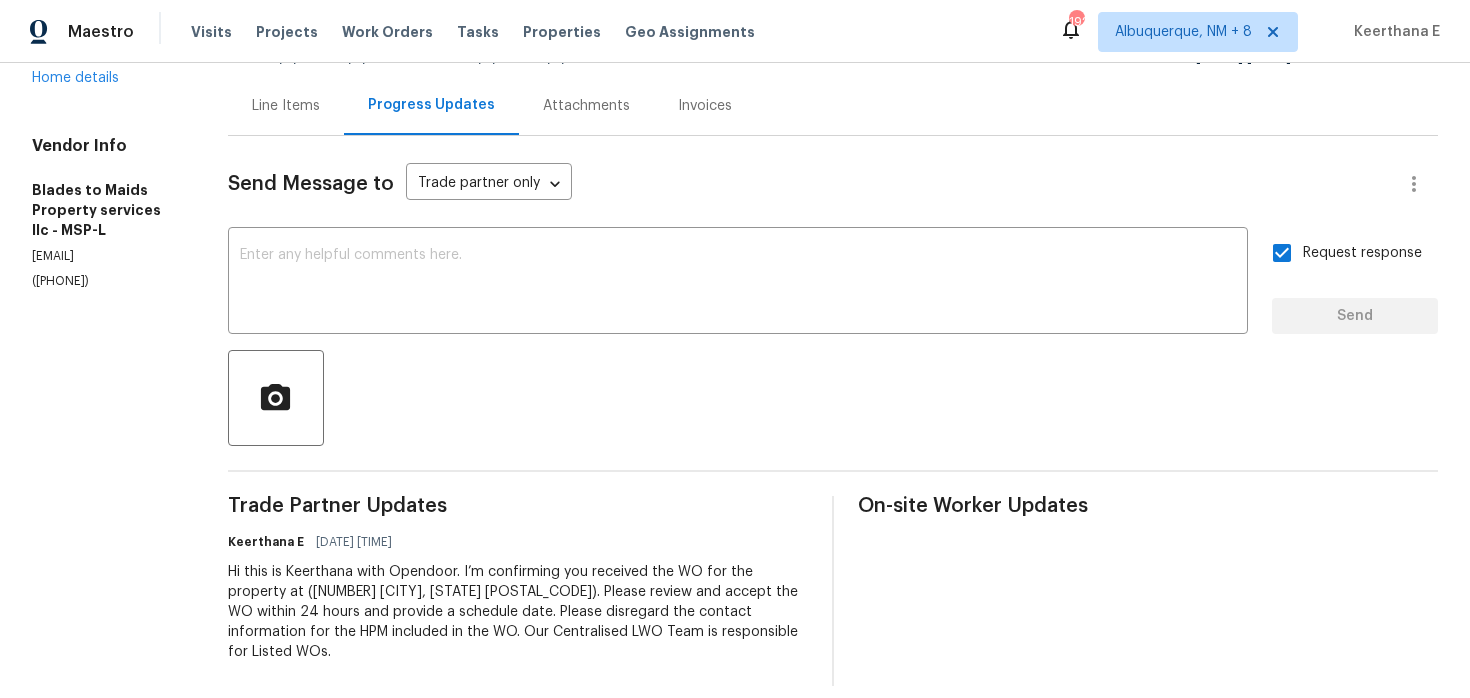 scroll, scrollTop: 0, scrollLeft: 0, axis: both 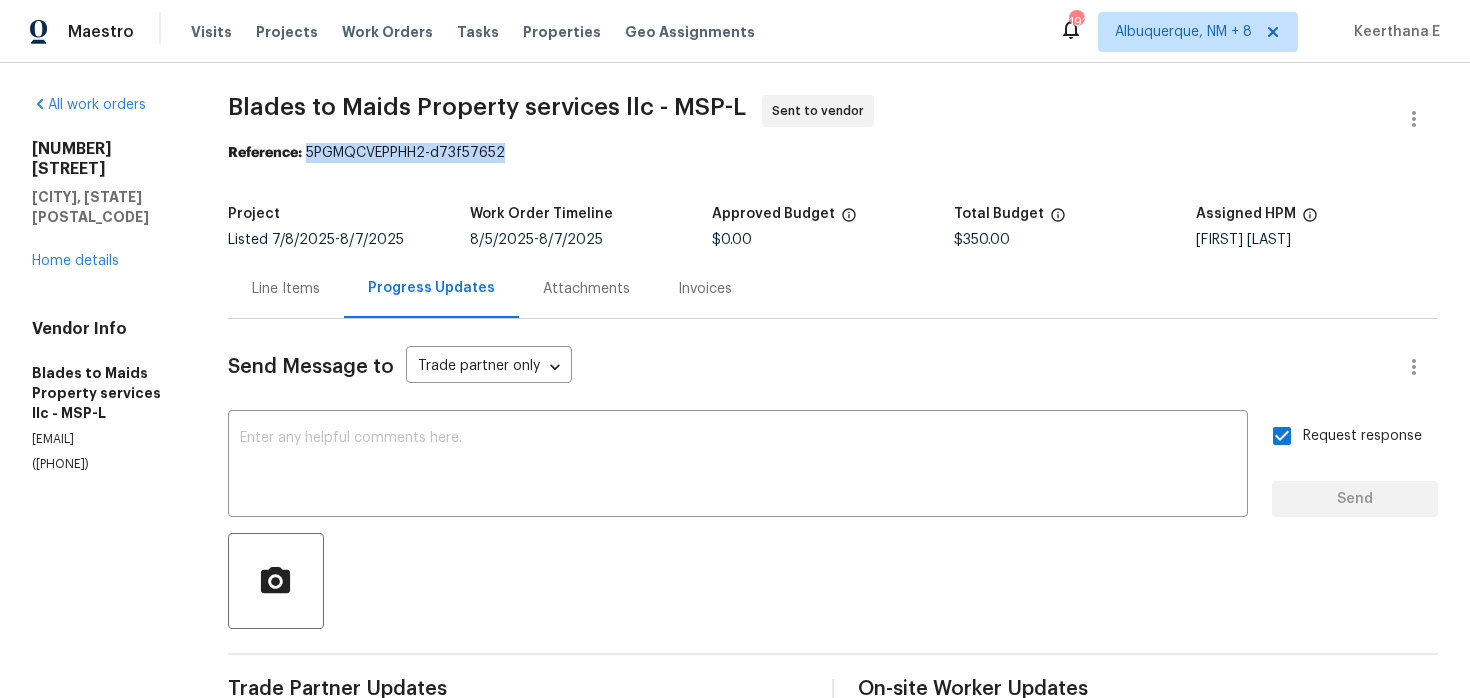 click on "Blades to Maids Property services llc - MSP-L Sent to vendor Reference:   [REFERENCE] Project Listed   [DATE]  -  [DATE] Work Order Timeline [DATE]  -  [DATE] Approved Budget [CURRENCY] Total Budget [CURRENCY] Assigned HPM [FIRST] [LAST] Line Items Progress Updates Attachments Invoices Send Message to Trade partner only Trade partner only ​ x ​ Request response Send Trade Partner Updates Keerthana E [DATE] [TIME] Hi this is Keerthana with Opendoor. I’m confirming you received the WO for the property at ([NUMBER]
[CITY], [STATE] [POSTAL_CODE]). Please review and accept the WO within 24 hours and provide a schedule date. Please disregard the contact information for the HPM included in the WO. Our Centralised LWO Team is responsible for Listed WOs. On-site Worker Updates" at bounding box center (833, 482) 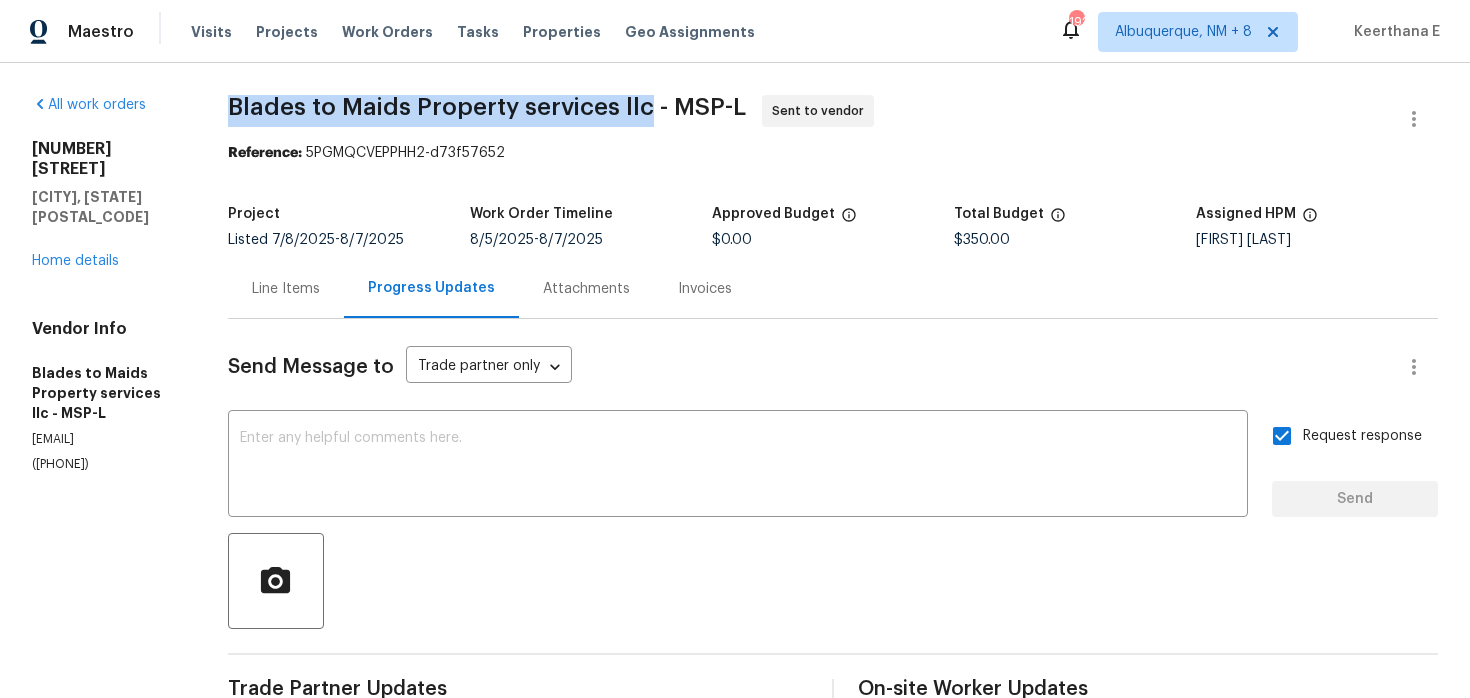 drag, startPoint x: 232, startPoint y: 101, endPoint x: 645, endPoint y: 99, distance: 413.00485 